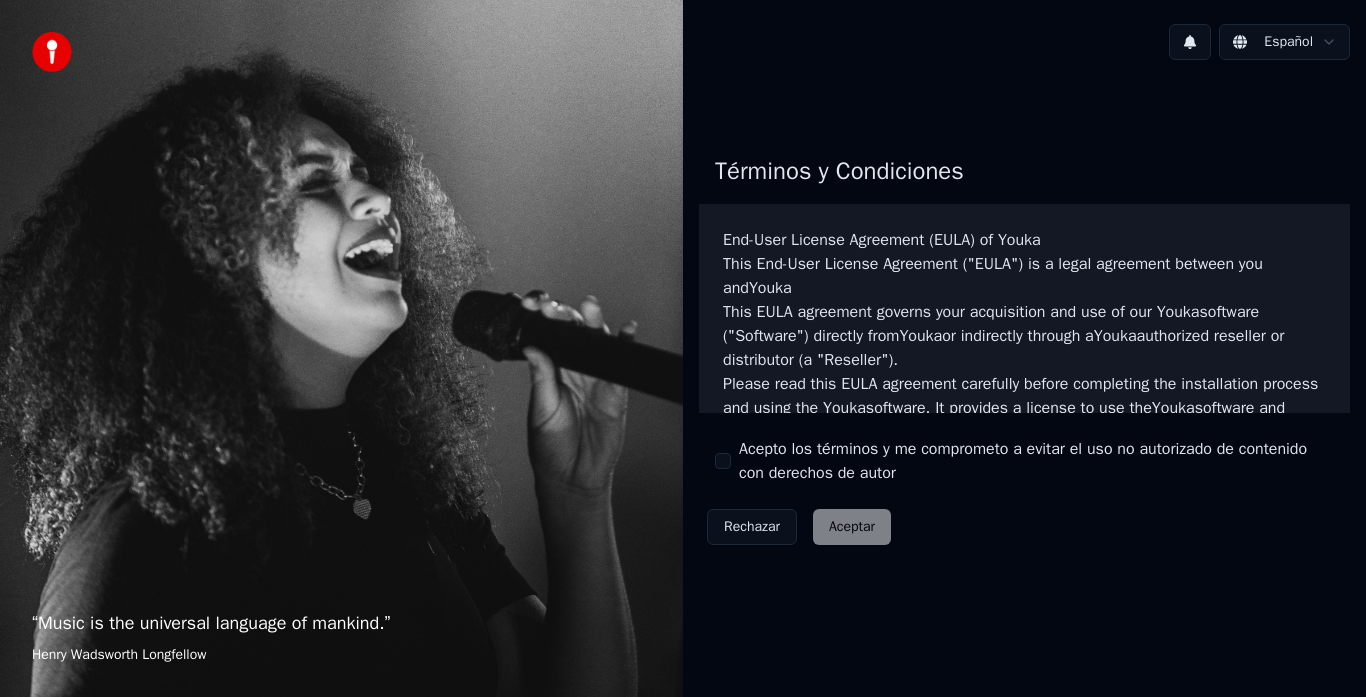 scroll, scrollTop: 0, scrollLeft: 0, axis: both 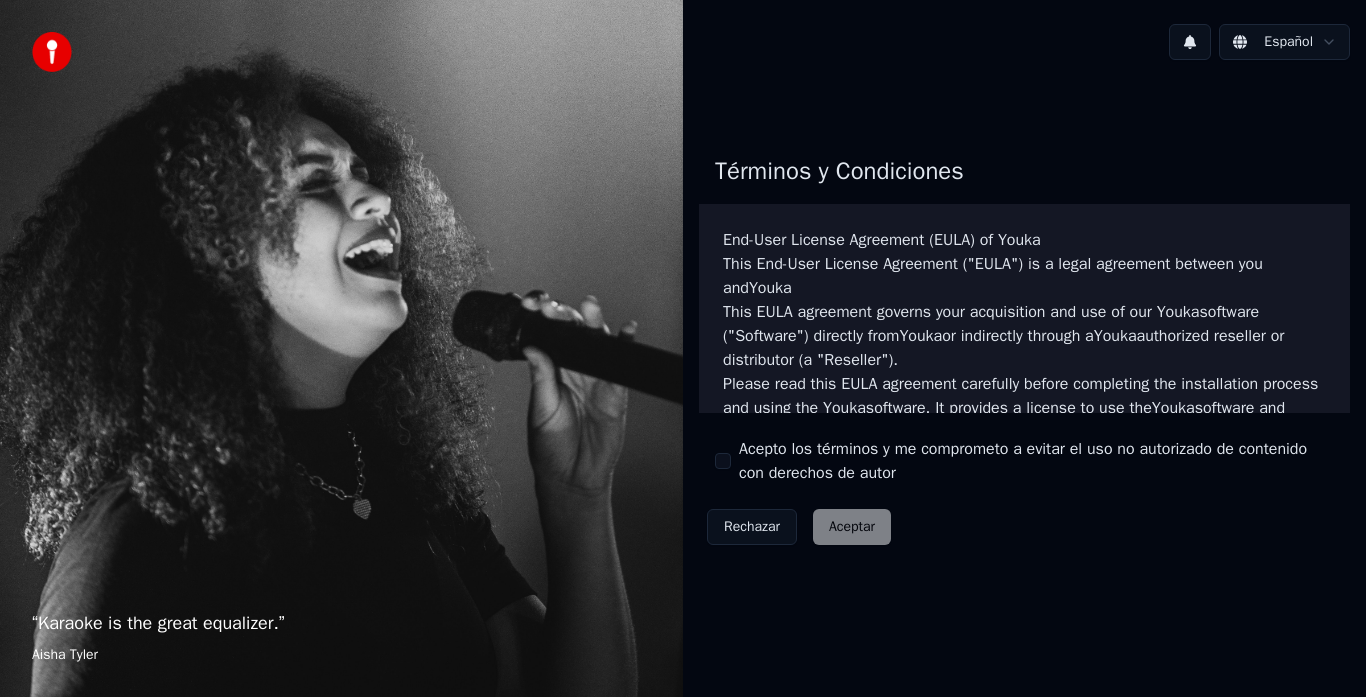 click on "Acepto los términos y me comprometo a evitar el uso no autorizado de contenido con derechos de autor" at bounding box center [723, 461] 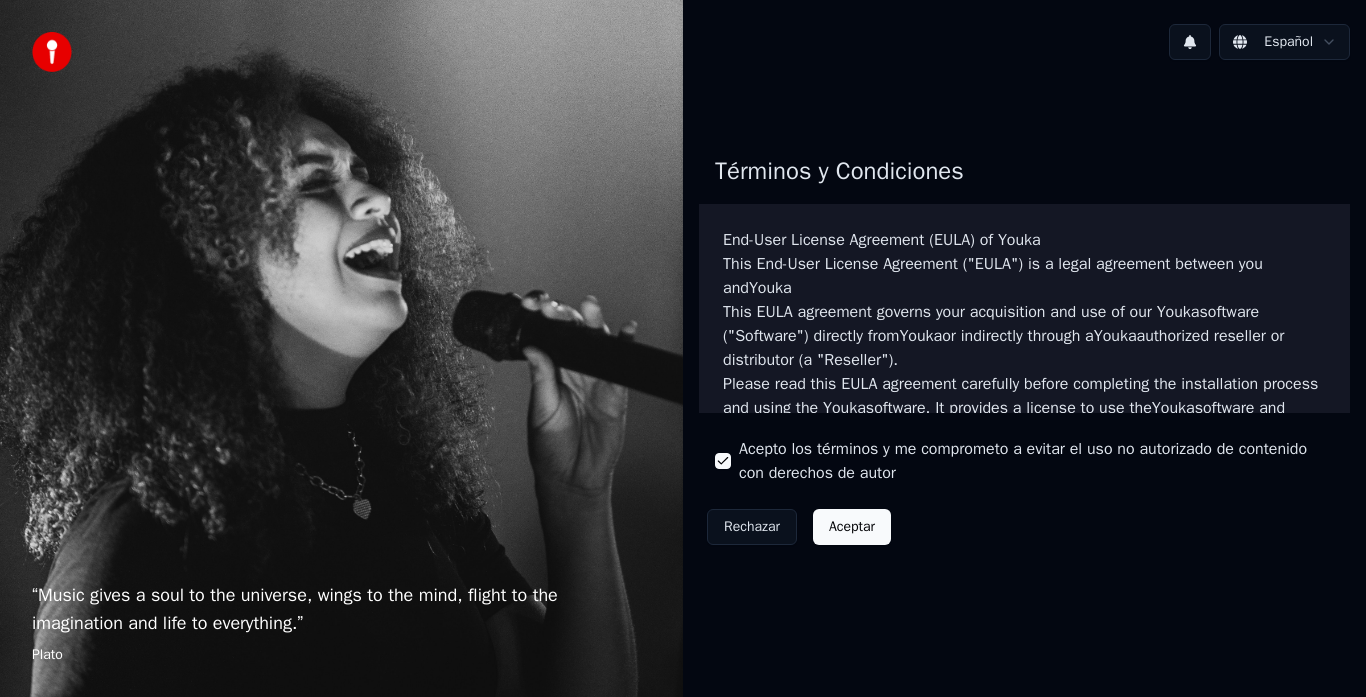 click on "Aceptar" at bounding box center [852, 527] 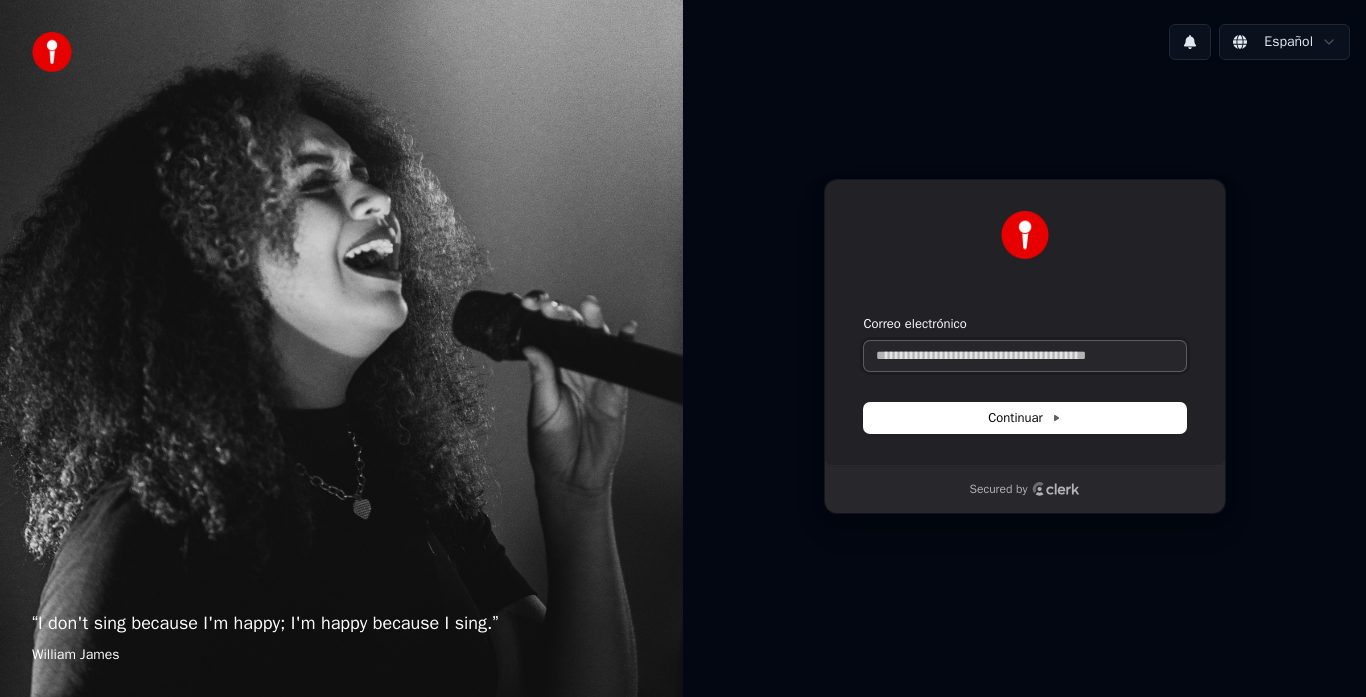 click on "Correo electrónico" at bounding box center (1025, 356) 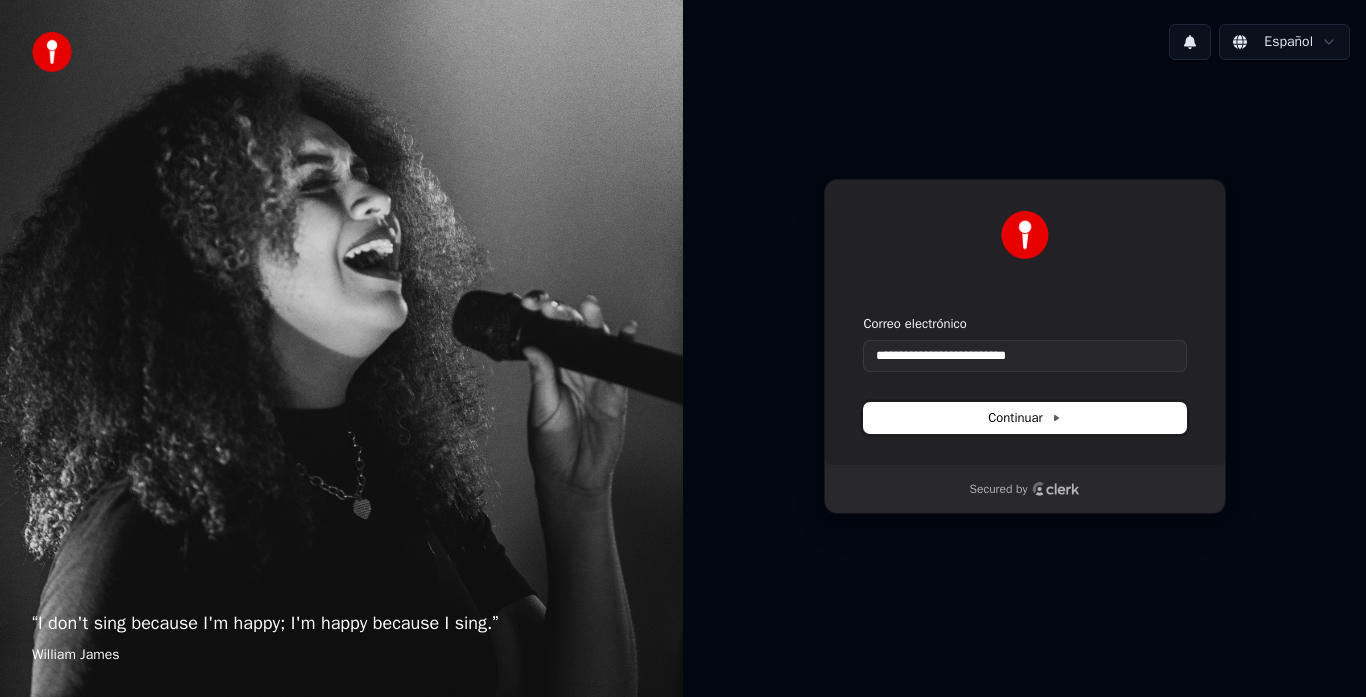 click on "Continuar" at bounding box center [1025, 418] 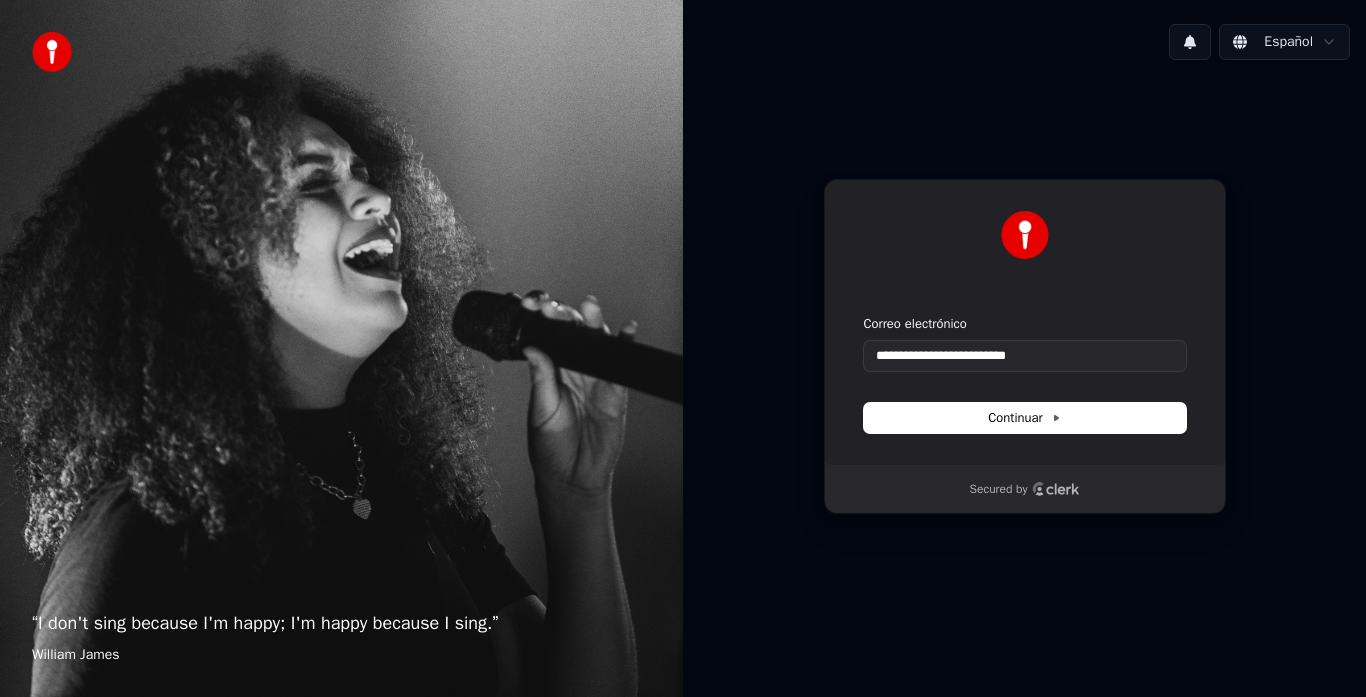 type on "**********" 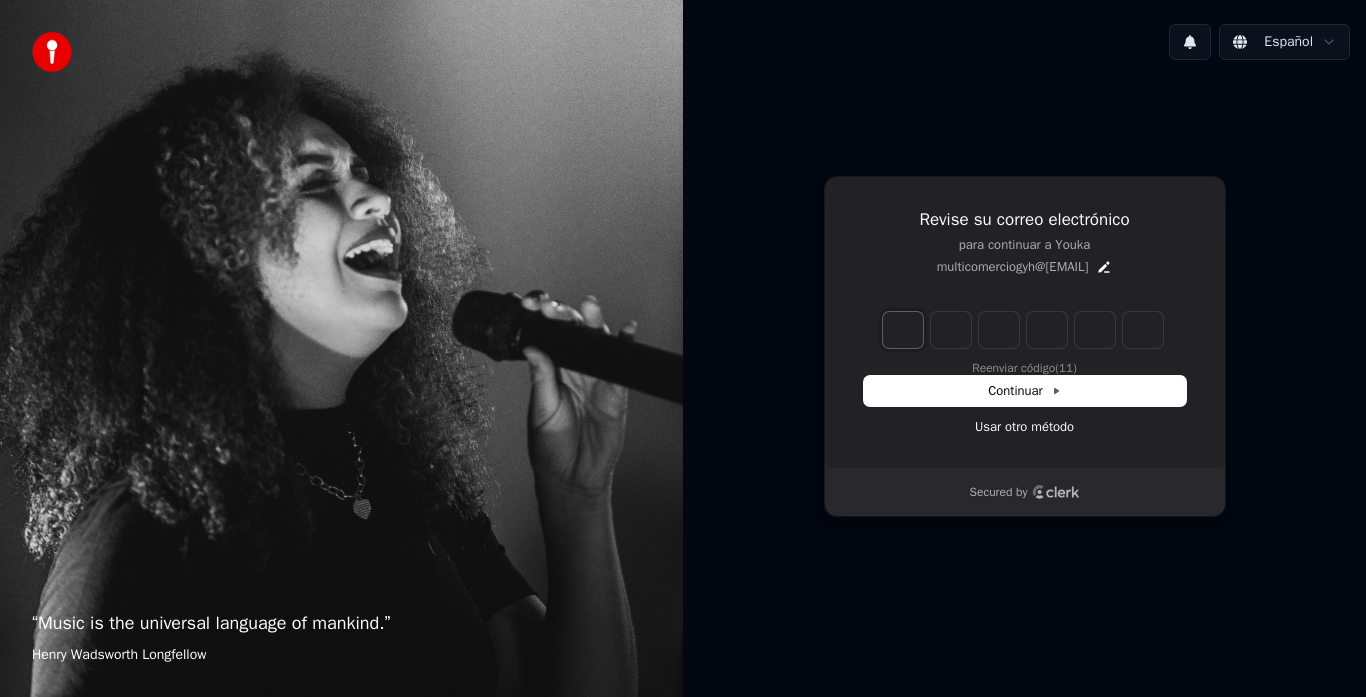 type on "*" 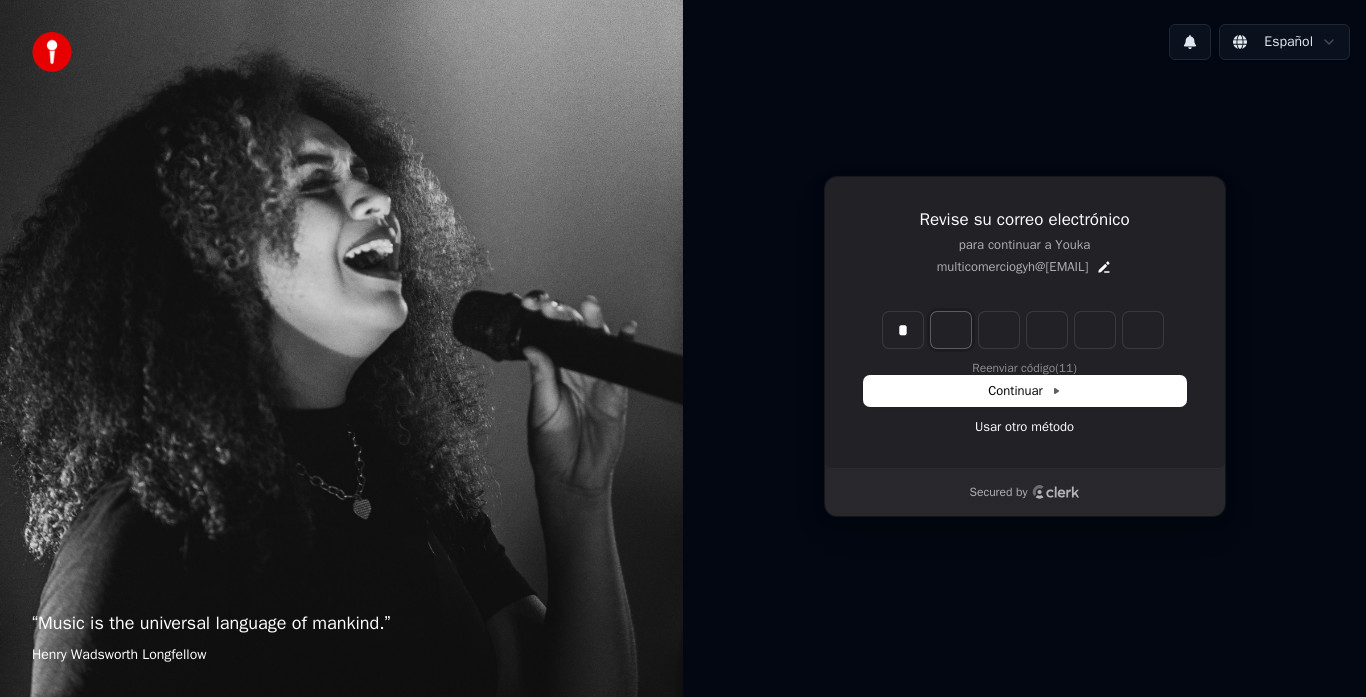 type on "*" 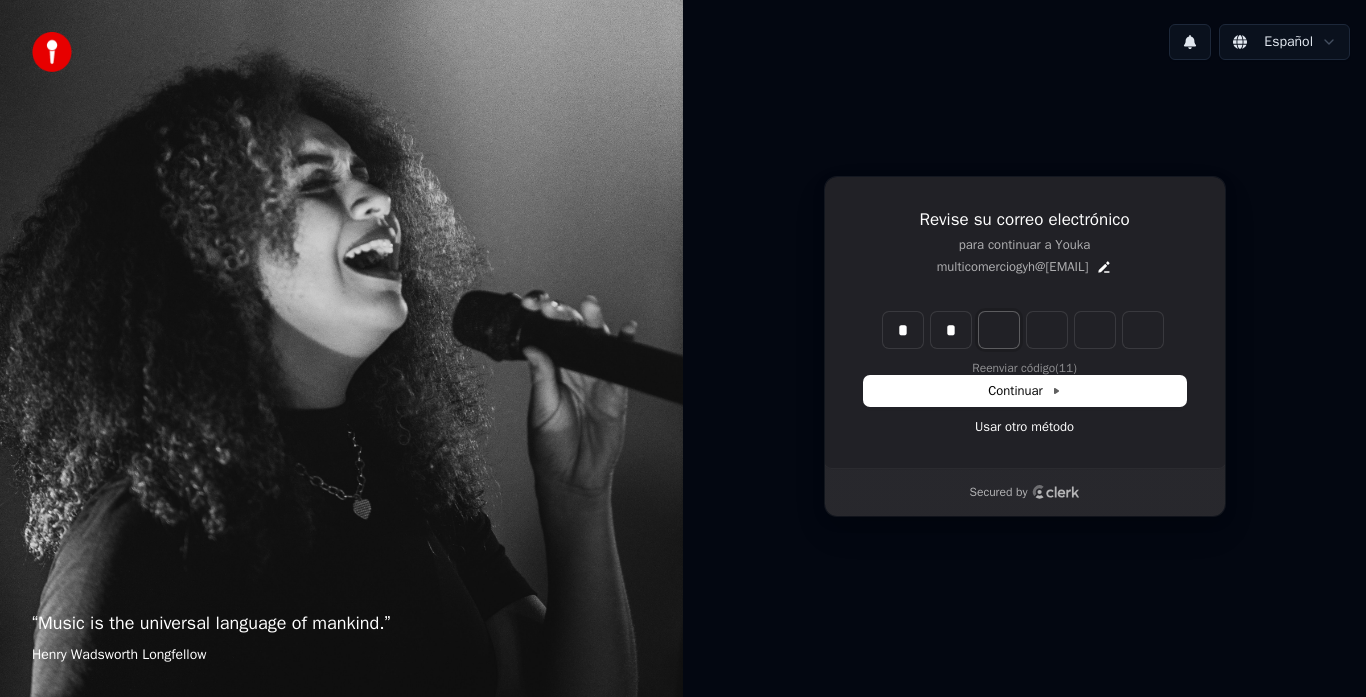 type on "**" 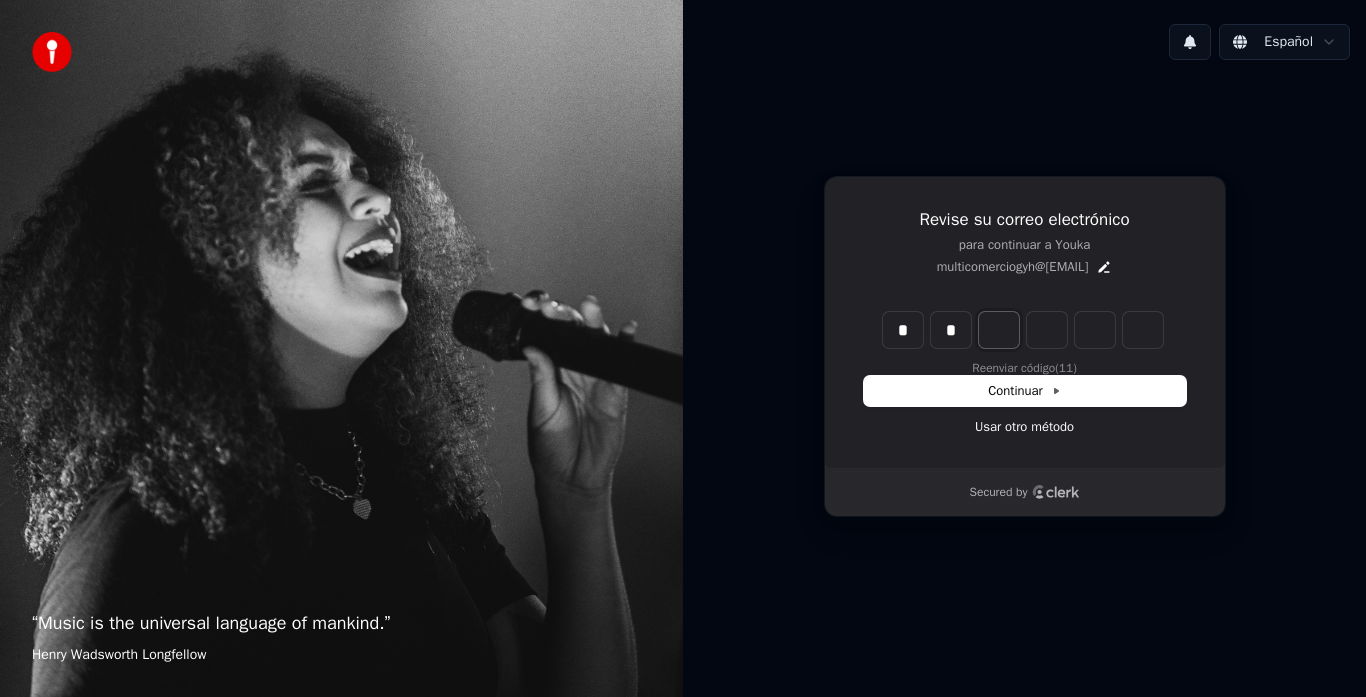 type on "*" 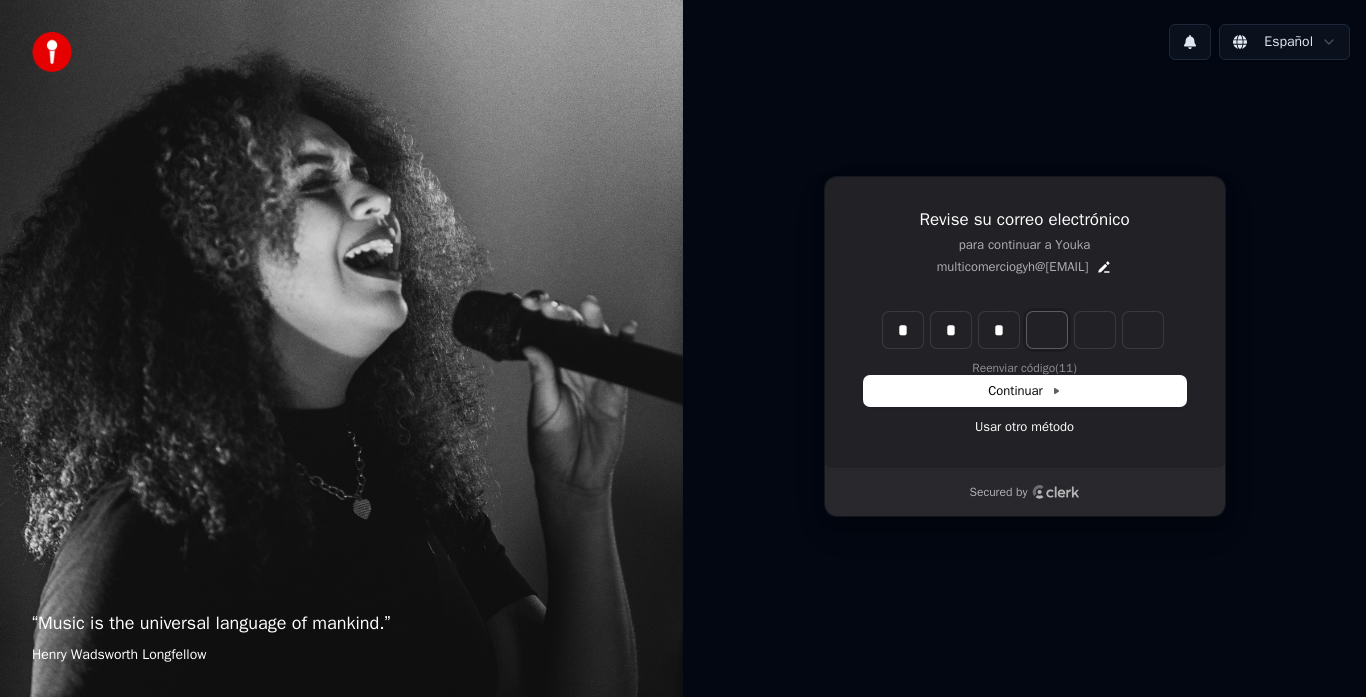 type on "***" 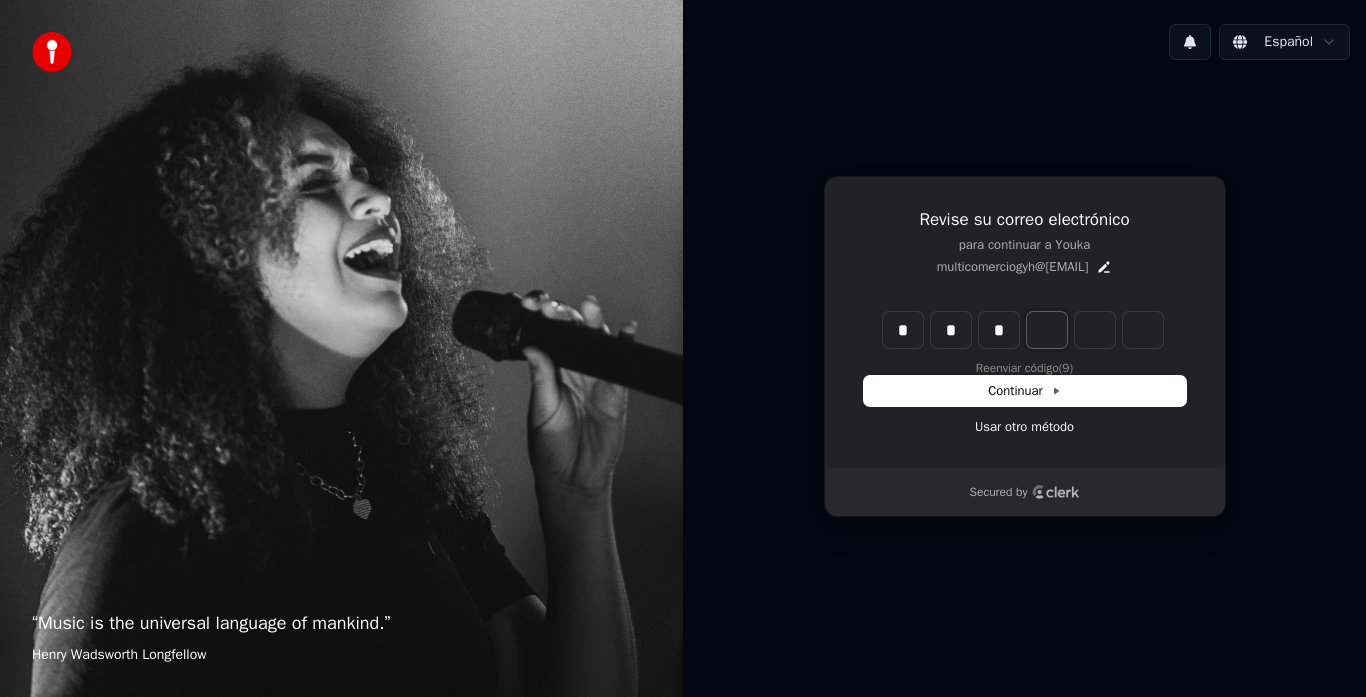 type on "*" 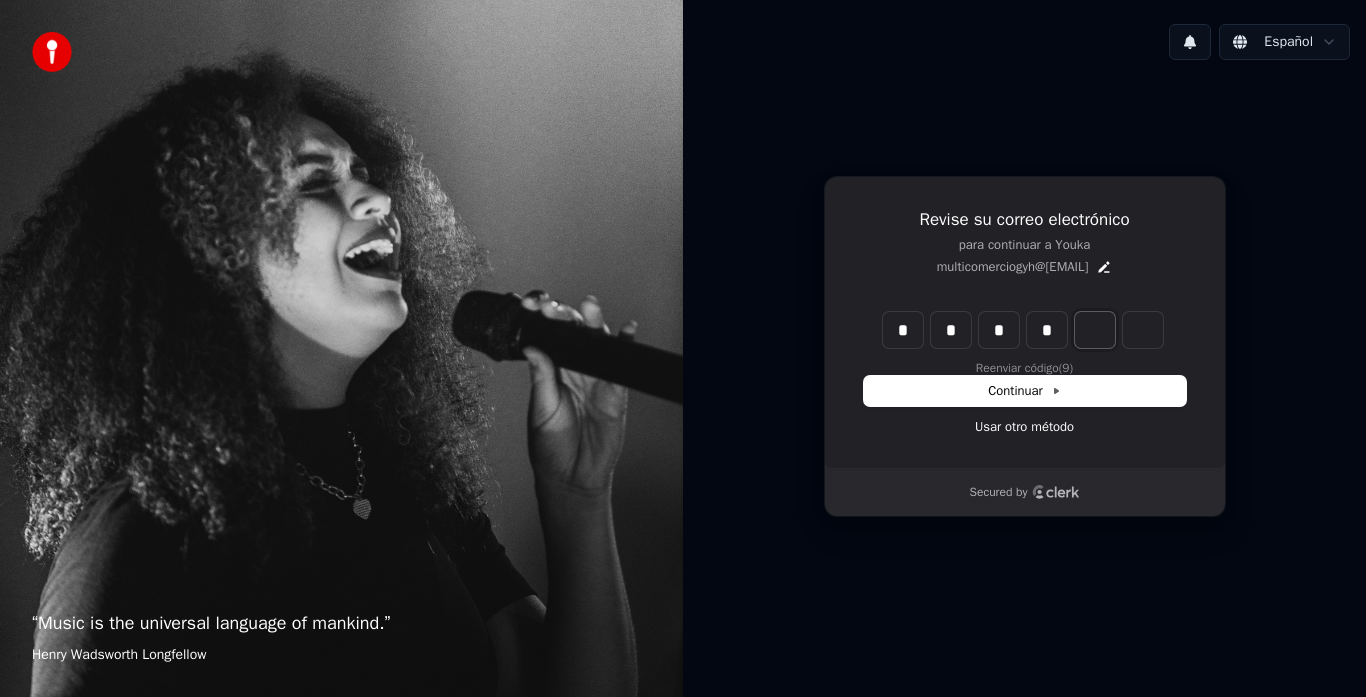 type on "****" 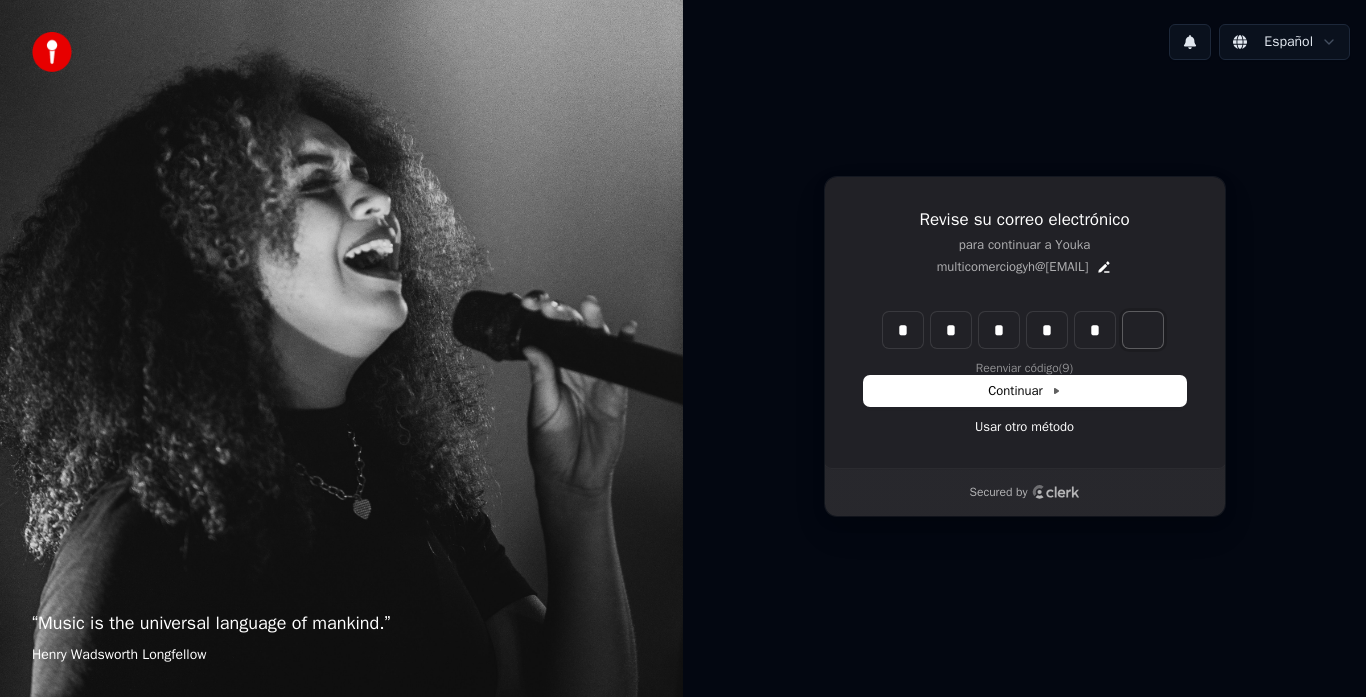 type on "******" 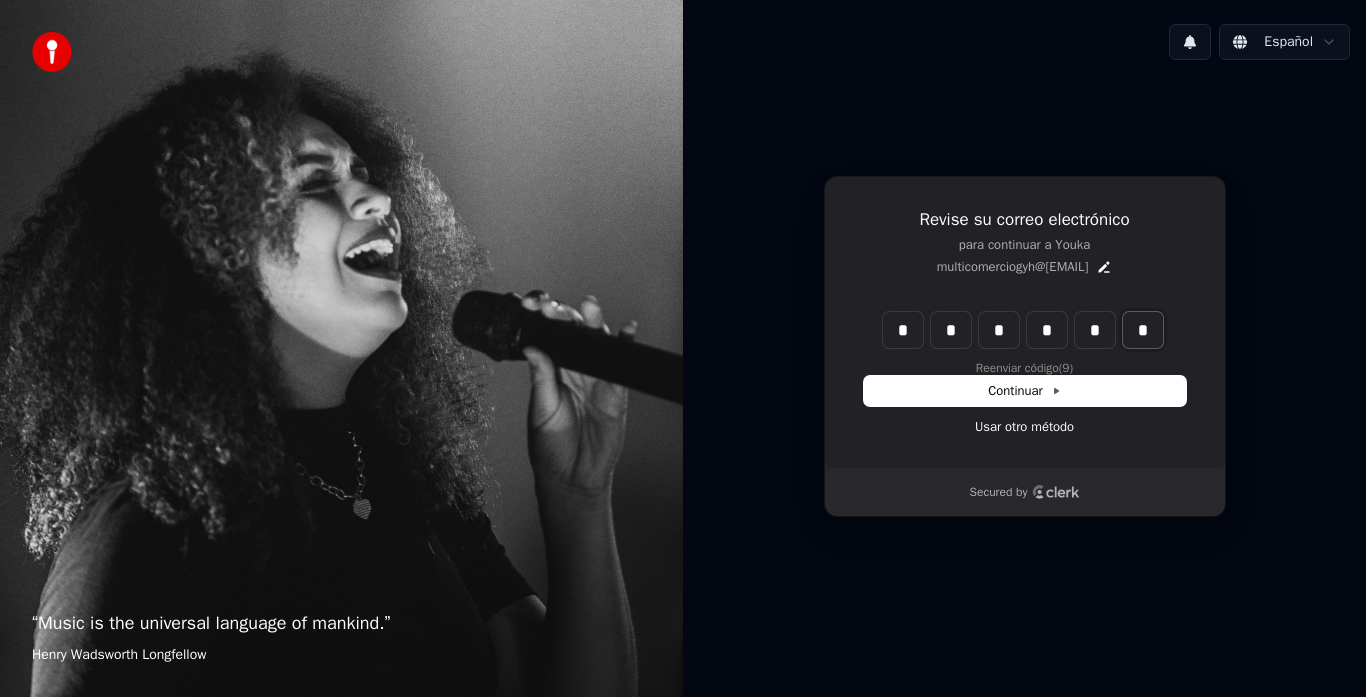 type on "*" 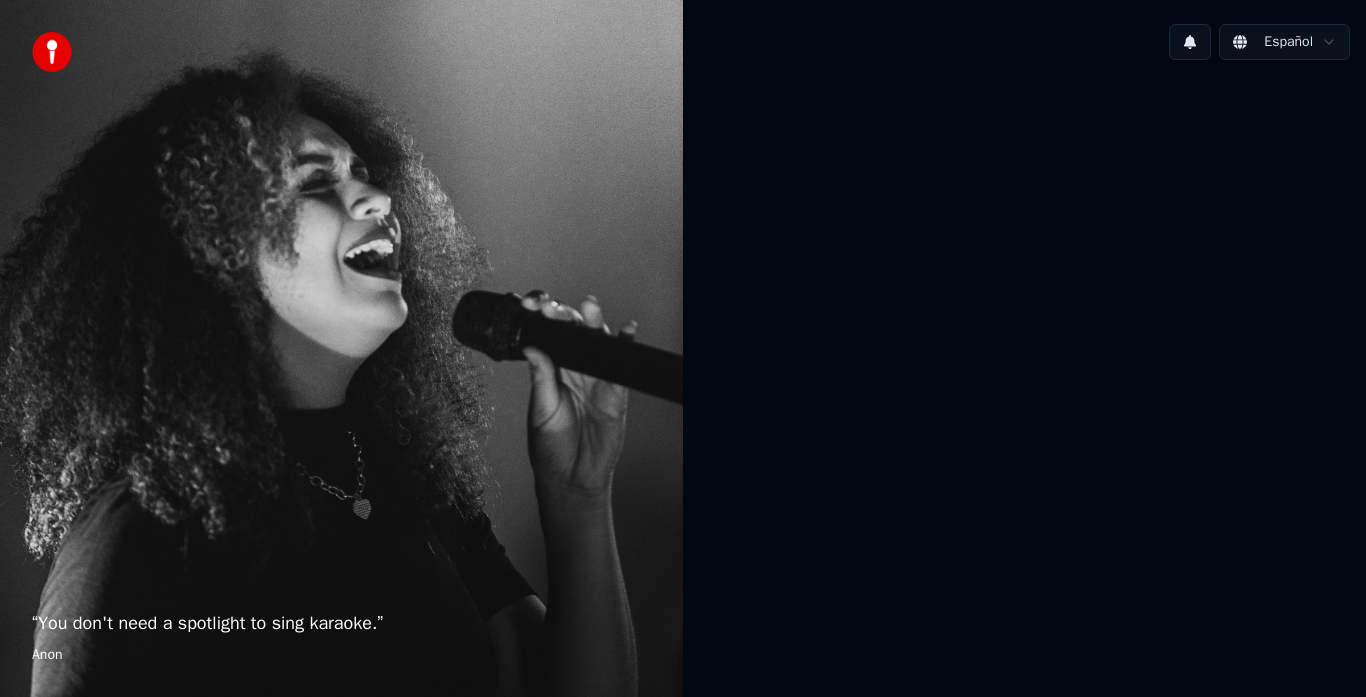 scroll, scrollTop: 0, scrollLeft: 0, axis: both 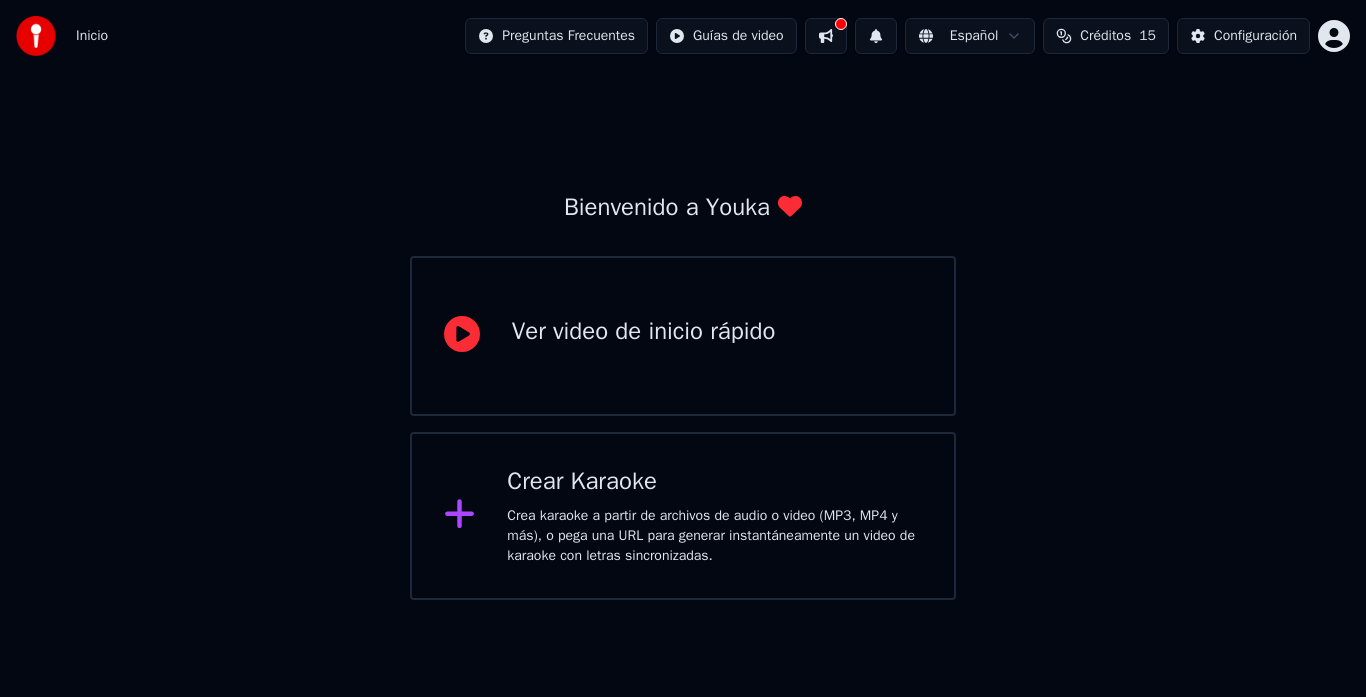 click on "Crea karaoke a partir de archivos de audio o video (MP3, MP4 y más), o pega una URL para generar instantáneamente un video de karaoke con letras sincronizadas." at bounding box center (714, 536) 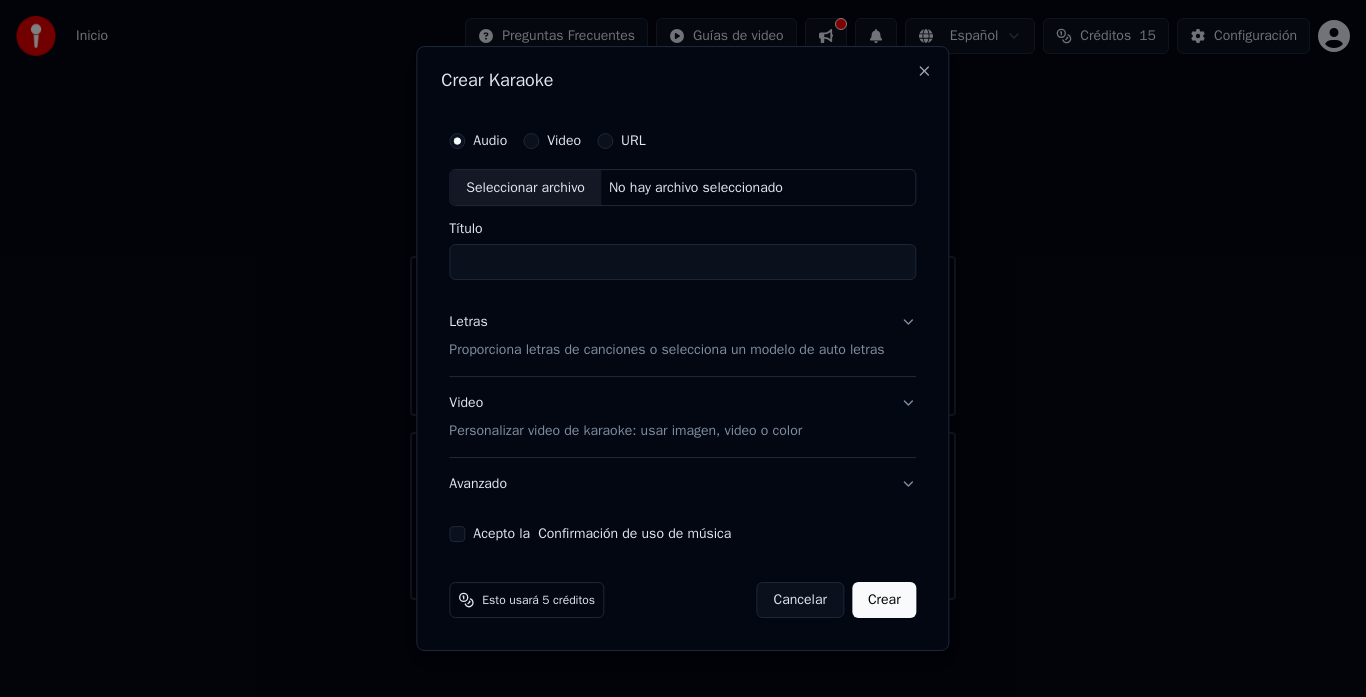 click on "Título" at bounding box center (682, 263) 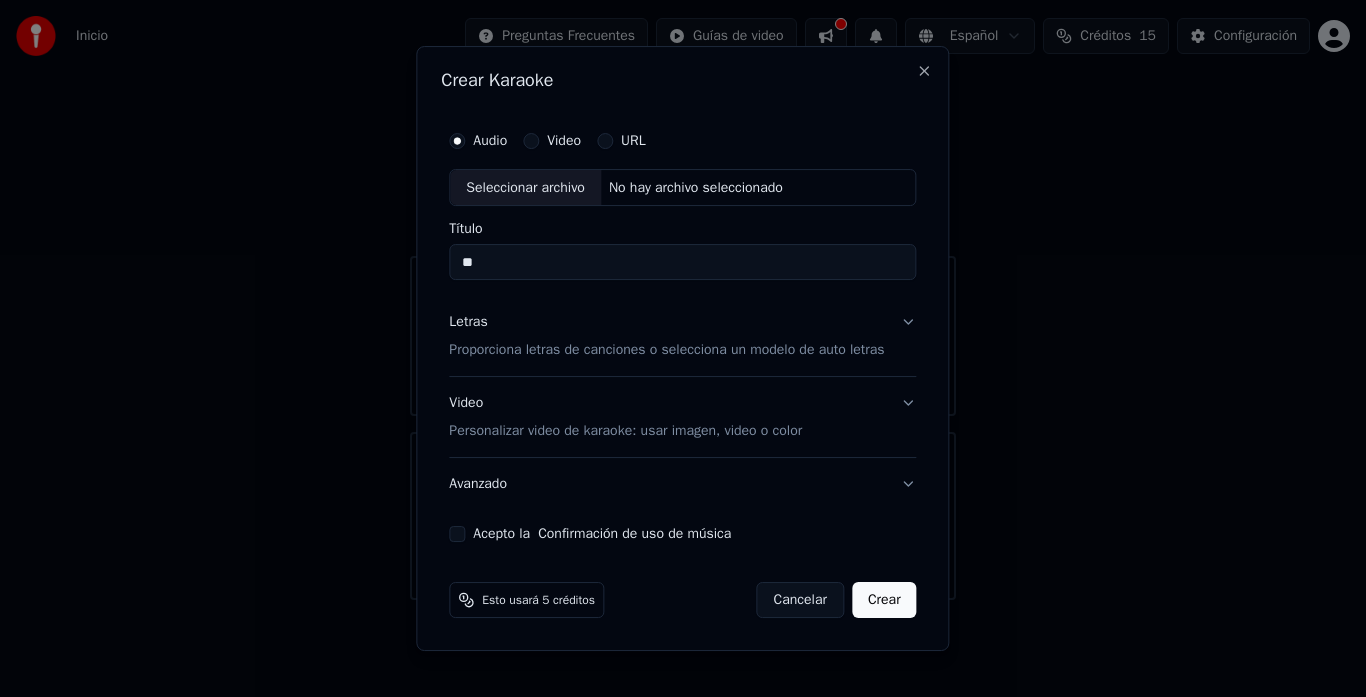 type on "*" 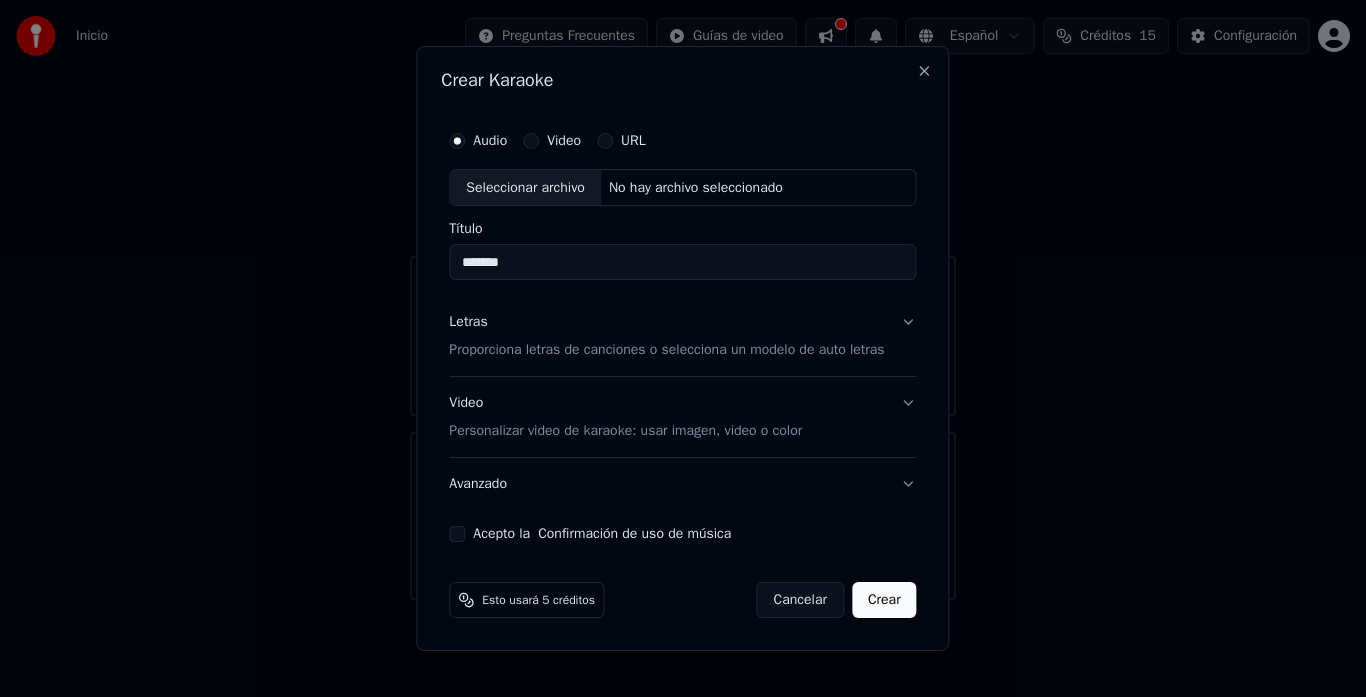 type on "*******" 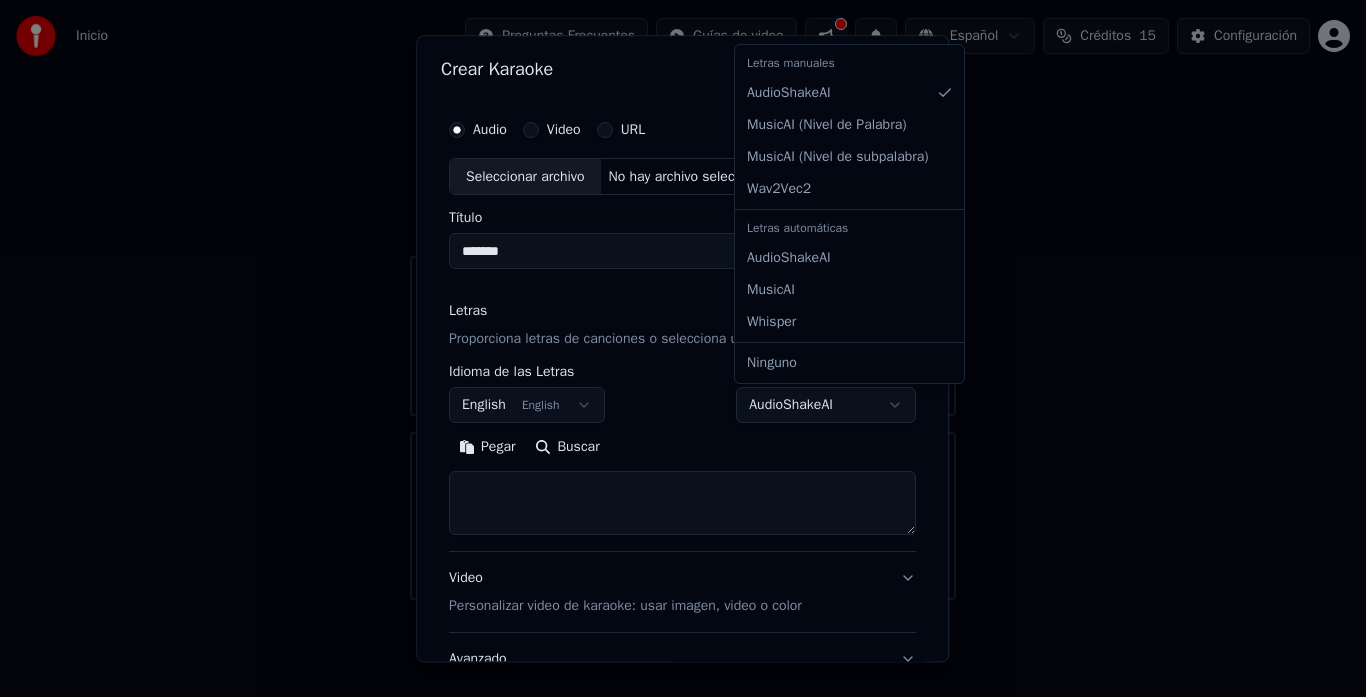 click on "**********" at bounding box center [683, 300] 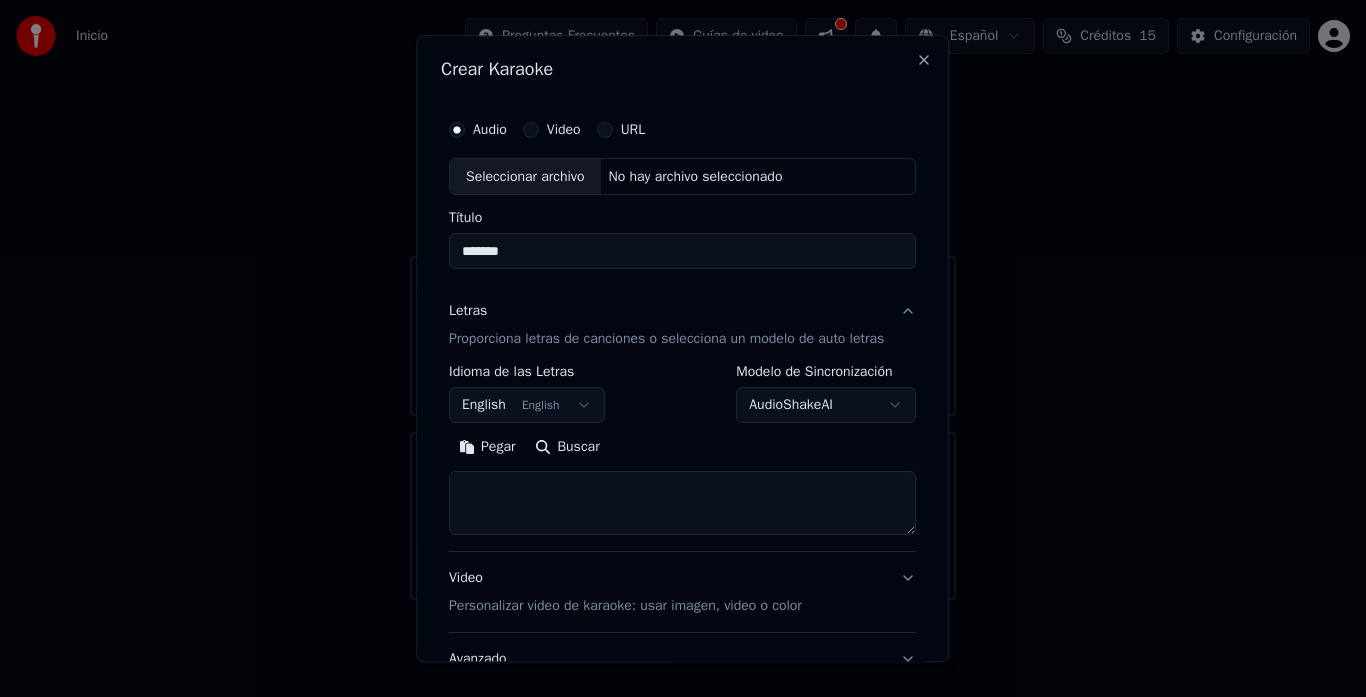 click on "**********" at bounding box center [683, 300] 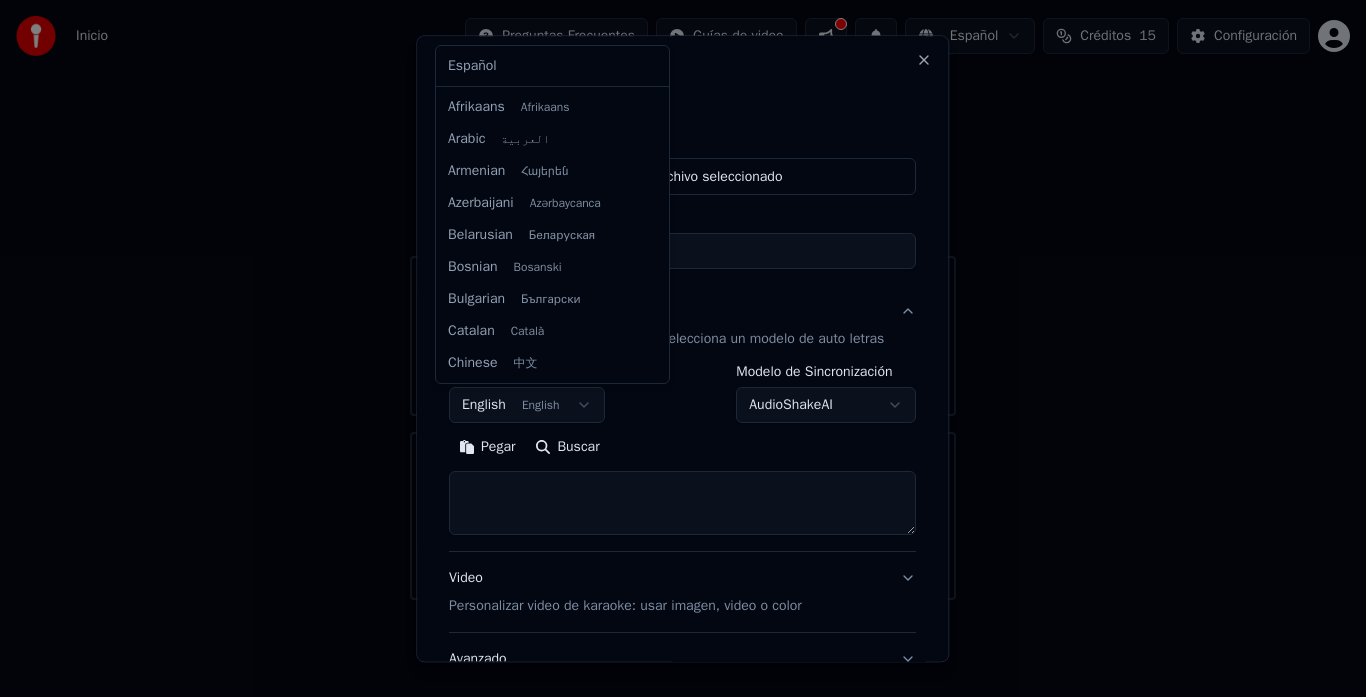 scroll, scrollTop: 160, scrollLeft: 0, axis: vertical 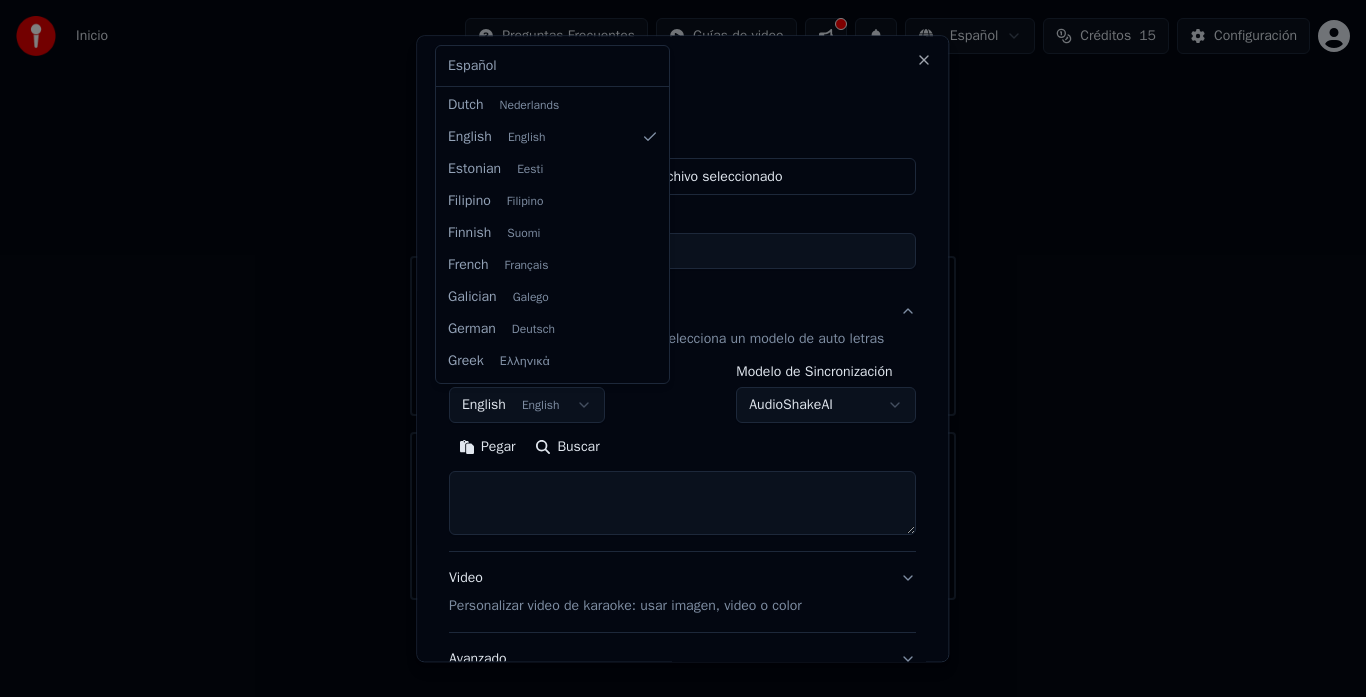 select on "**" 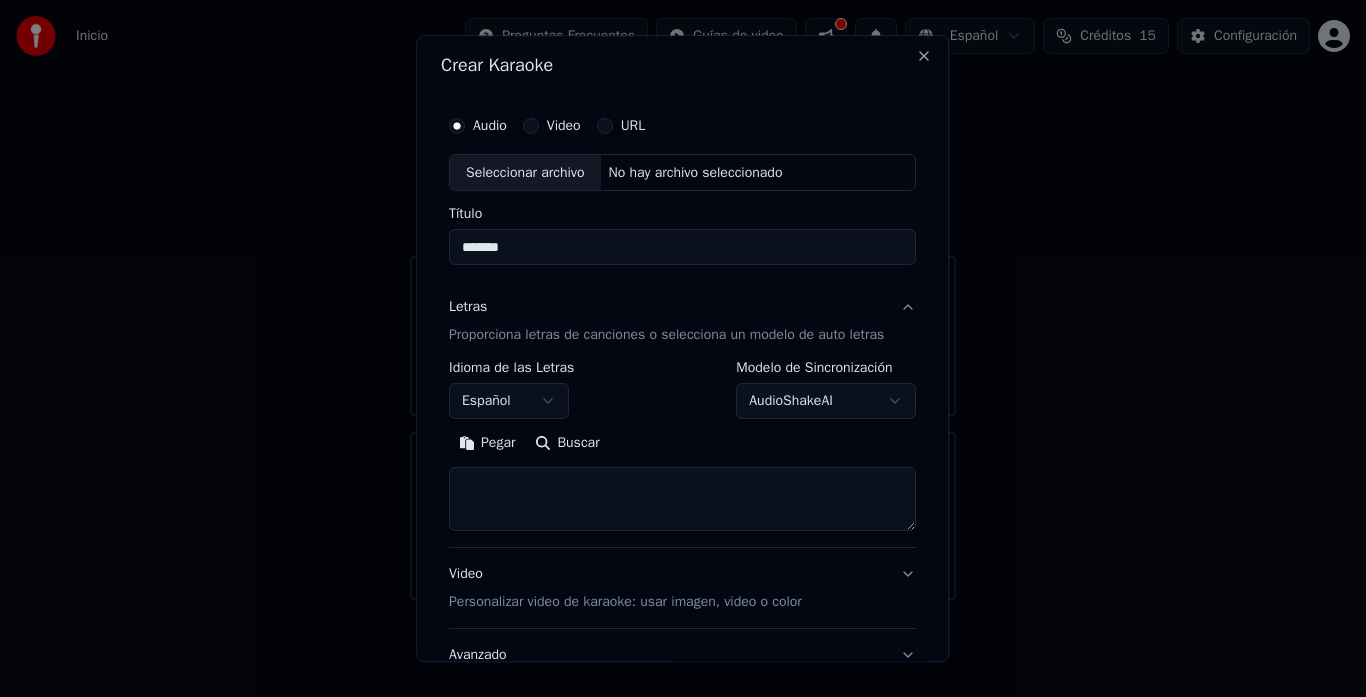 scroll, scrollTop: 0, scrollLeft: 0, axis: both 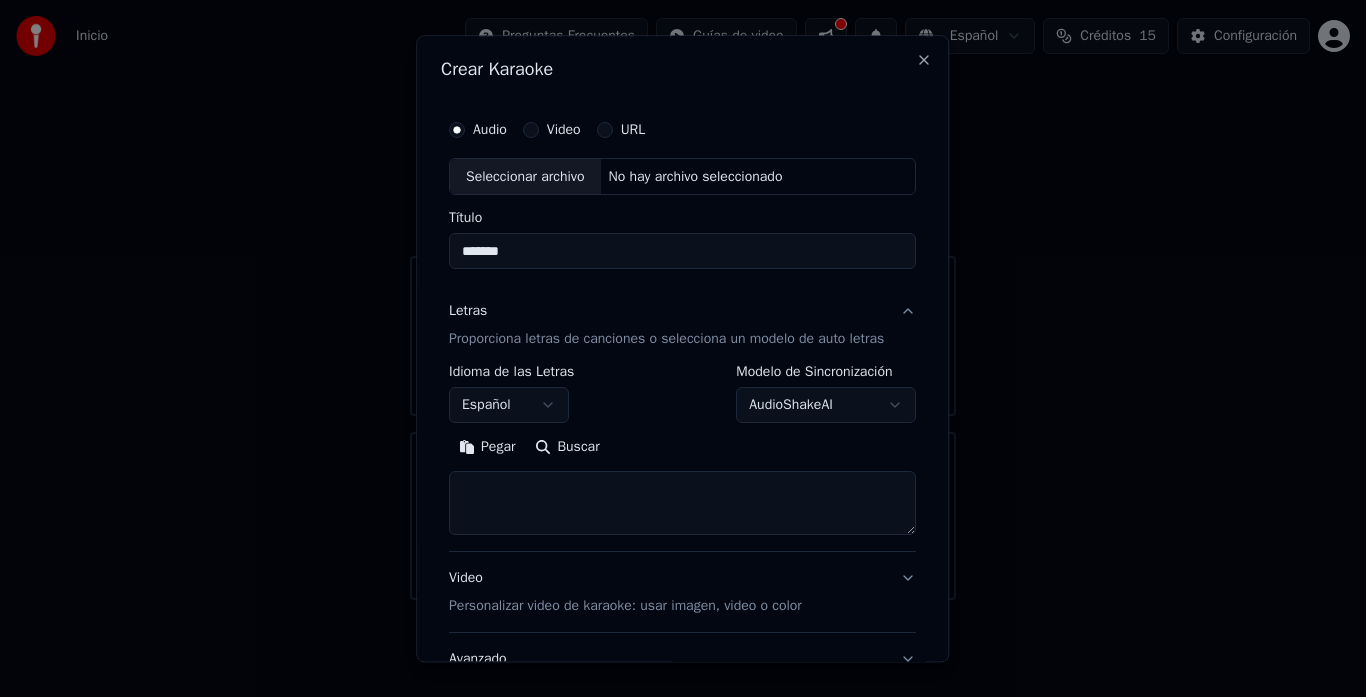 click on "Seleccionar archivo" at bounding box center [525, 177] 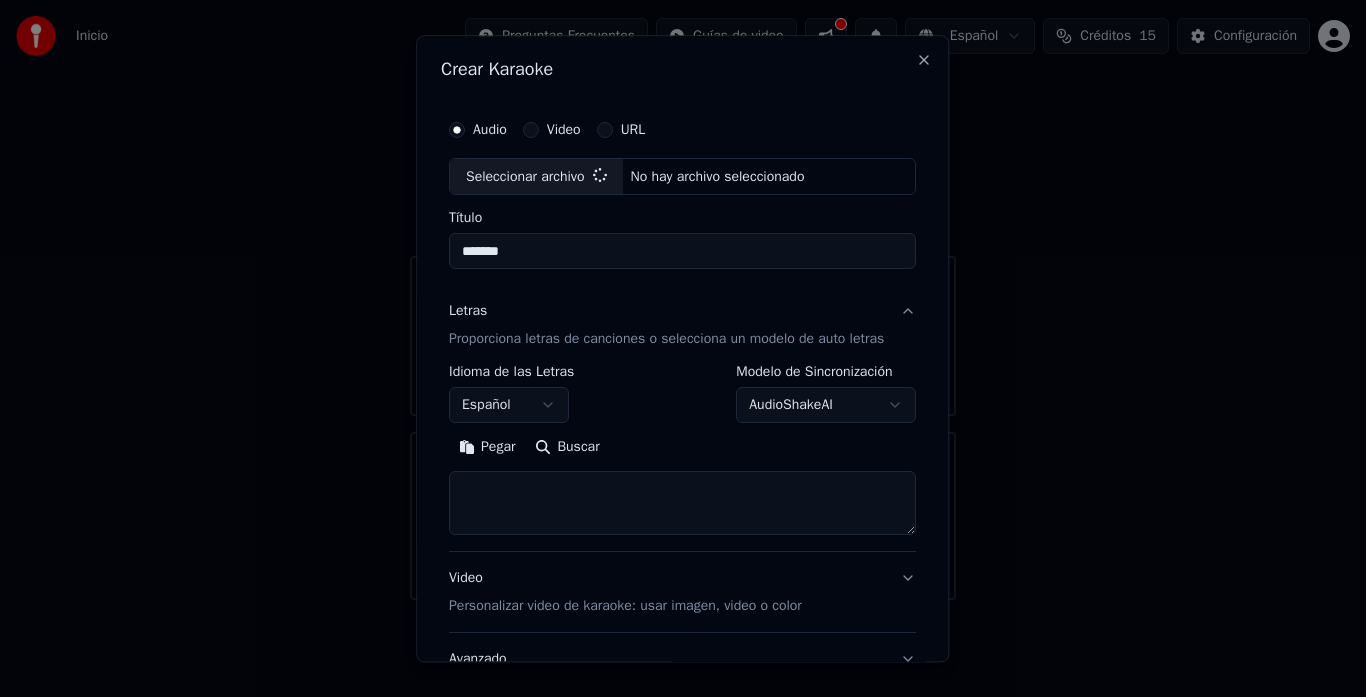 type on "**********" 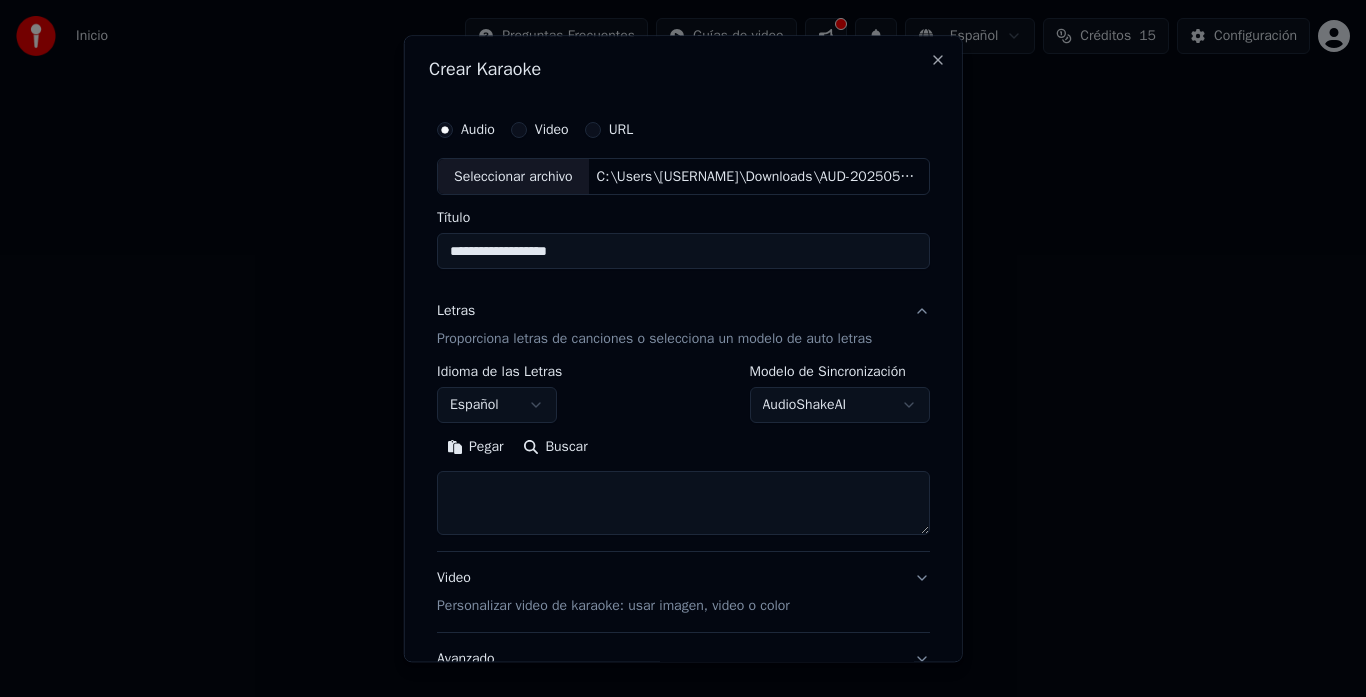 click on "Pegar Buscar" at bounding box center [683, 448] 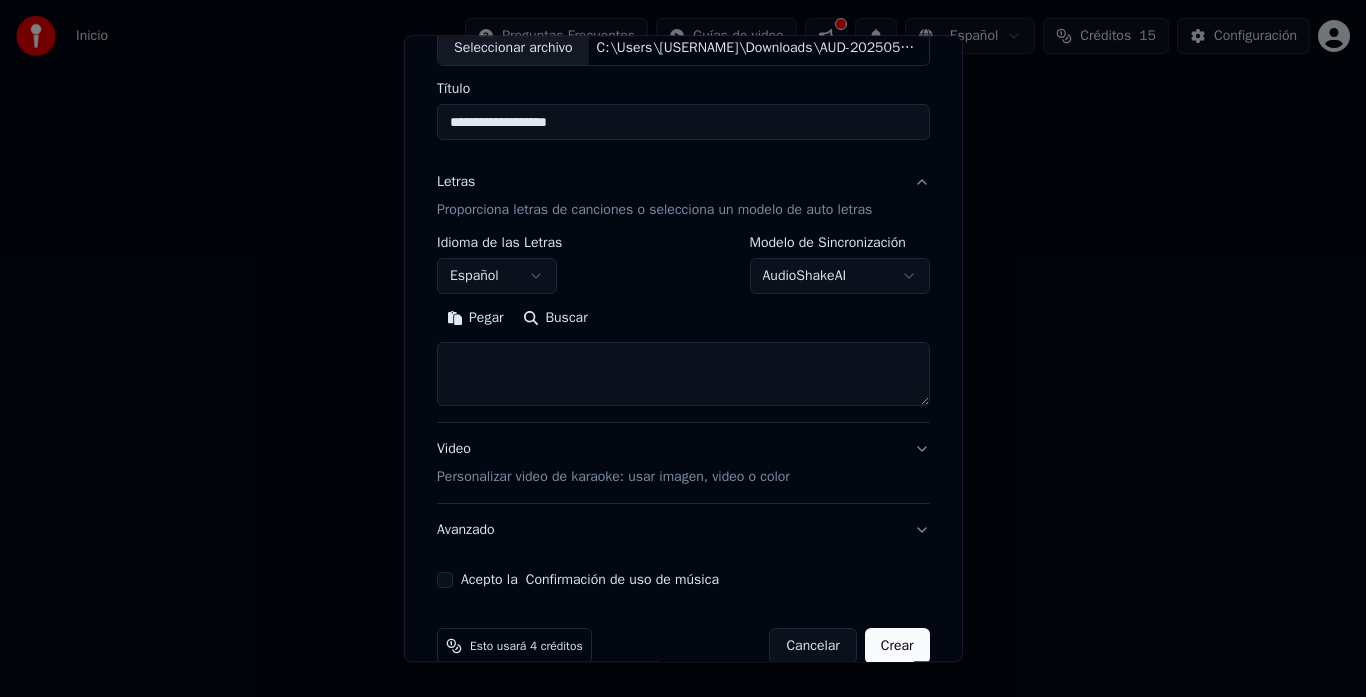 scroll, scrollTop: 164, scrollLeft: 0, axis: vertical 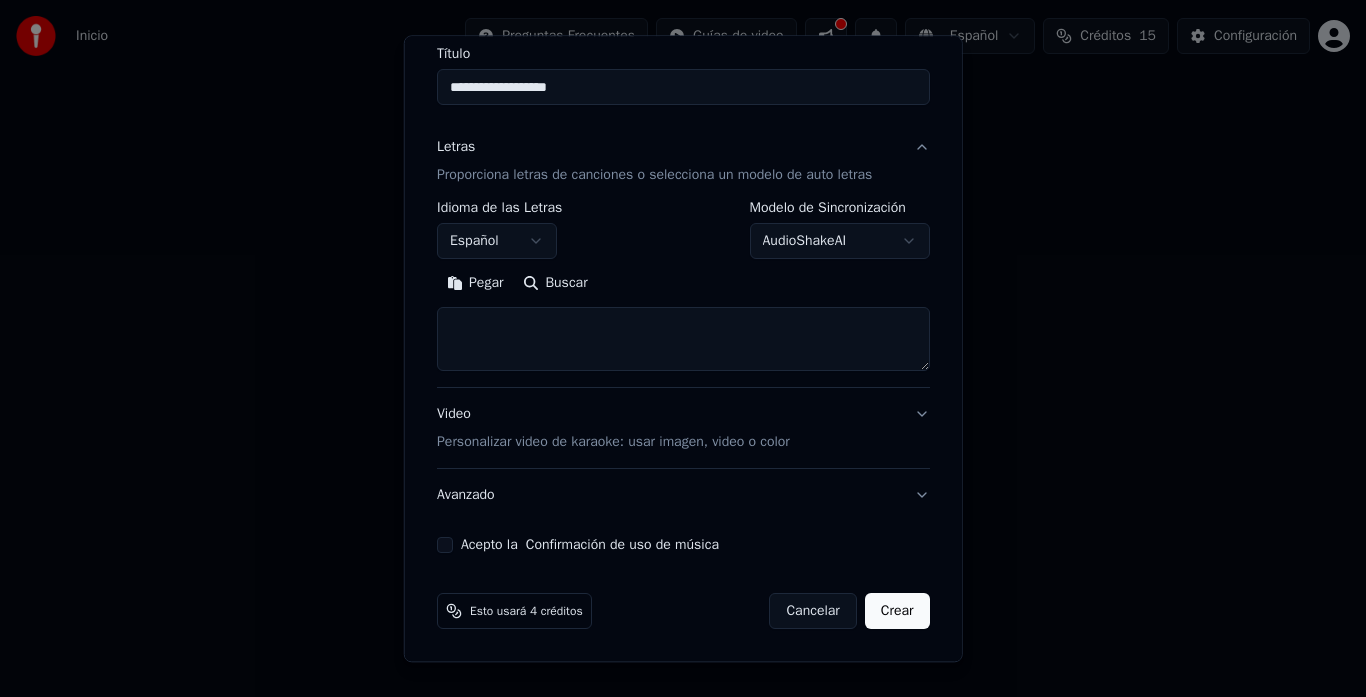 click on "Acepto la   Confirmación de uso de música" at bounding box center (445, 546) 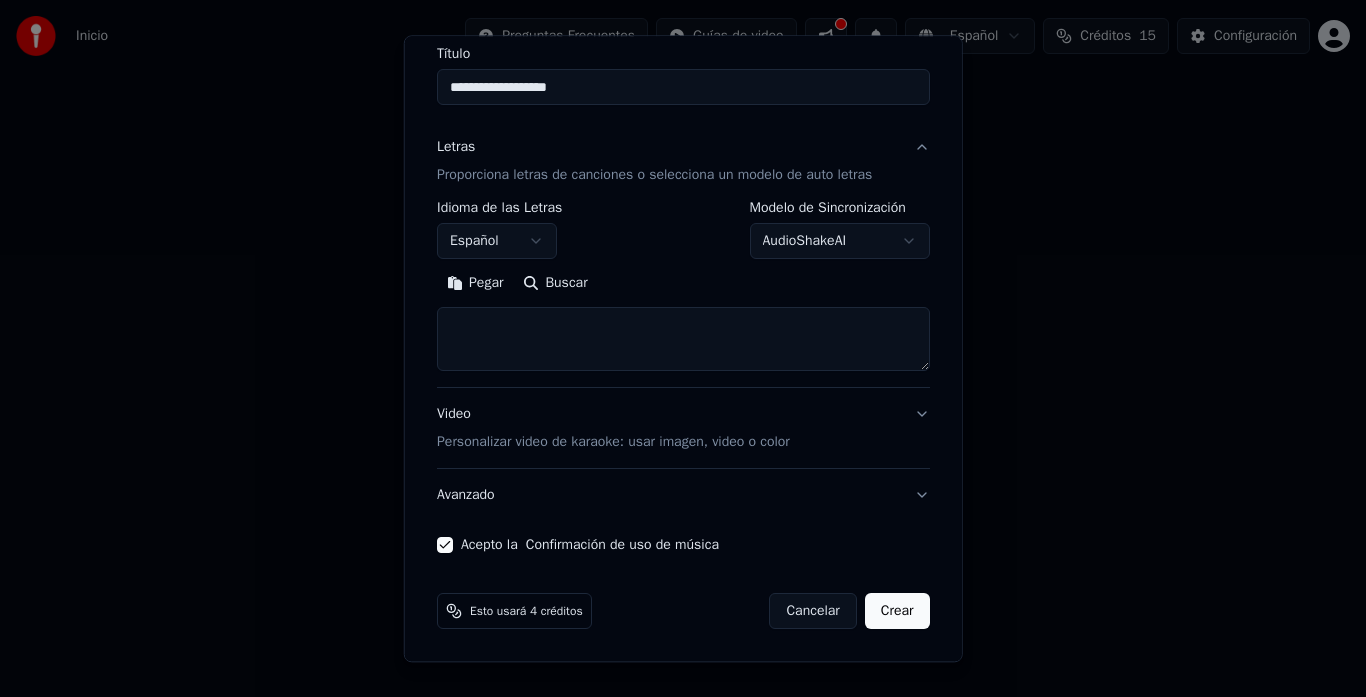 click on "Personalizar video de karaoke: usar imagen, video o color" at bounding box center (613, 443) 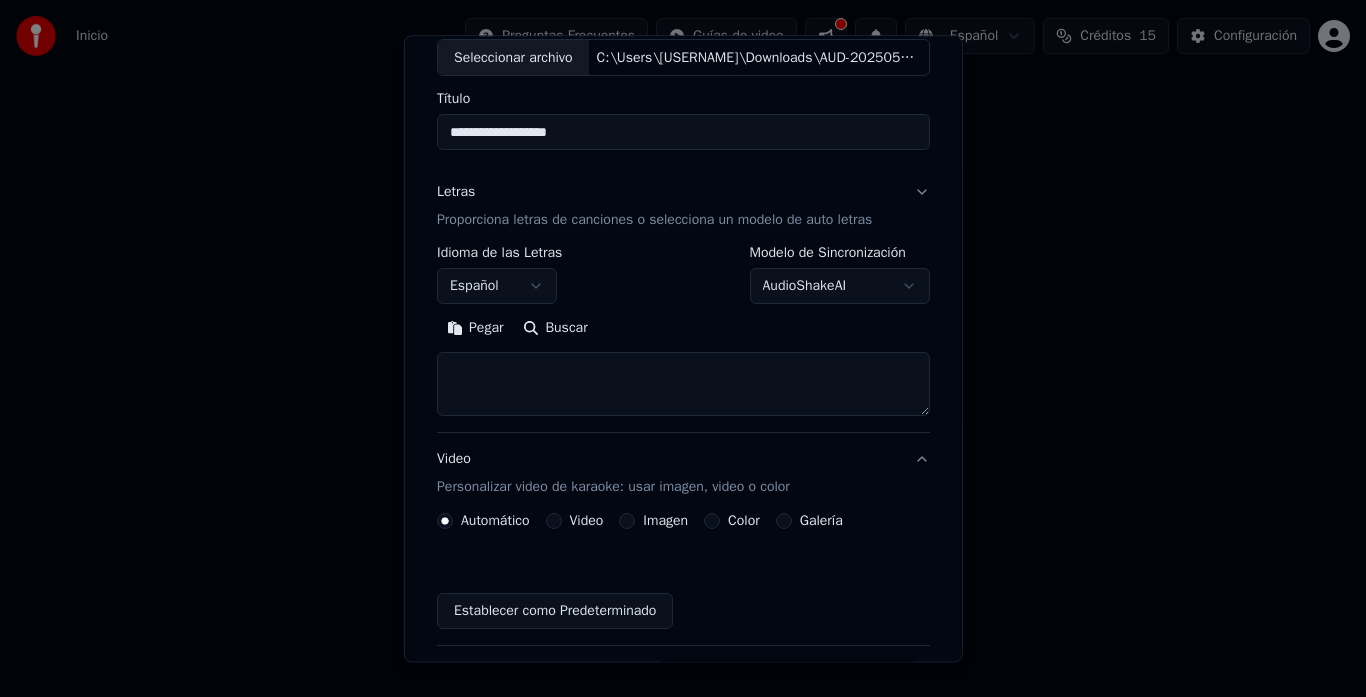 scroll, scrollTop: 111, scrollLeft: 0, axis: vertical 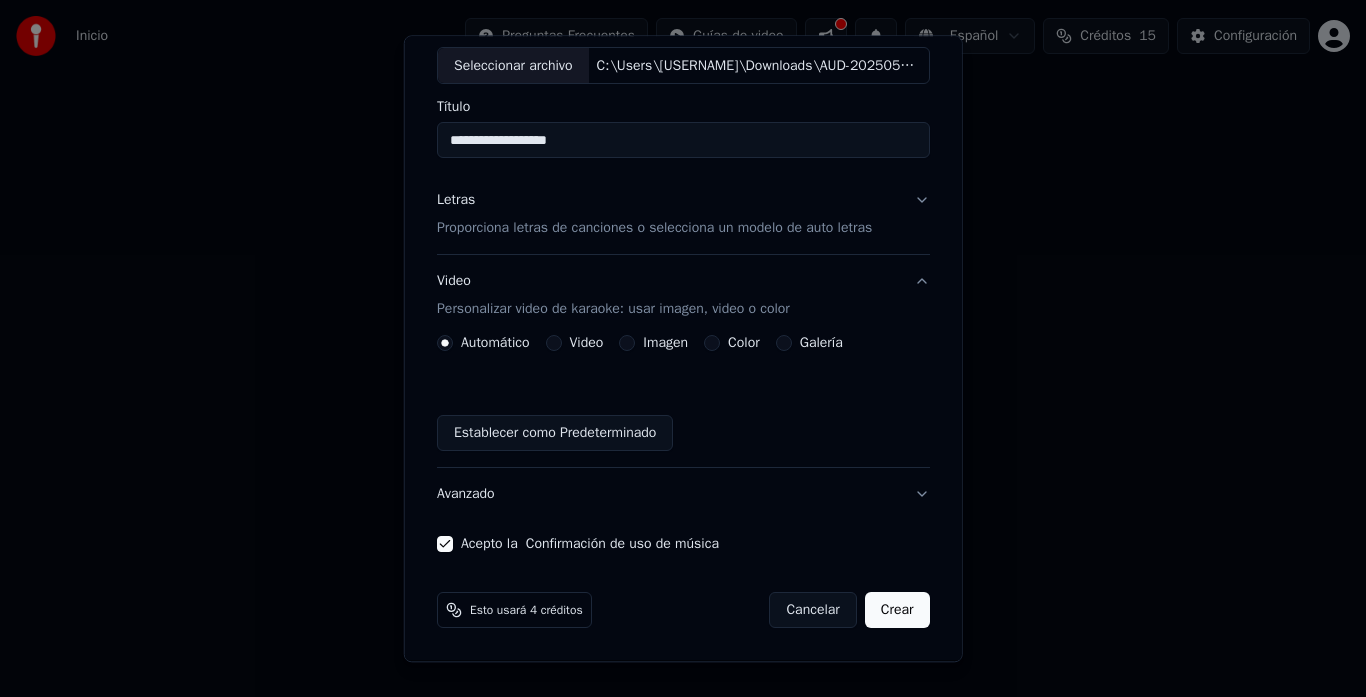 click on "Crear" at bounding box center [897, 611] 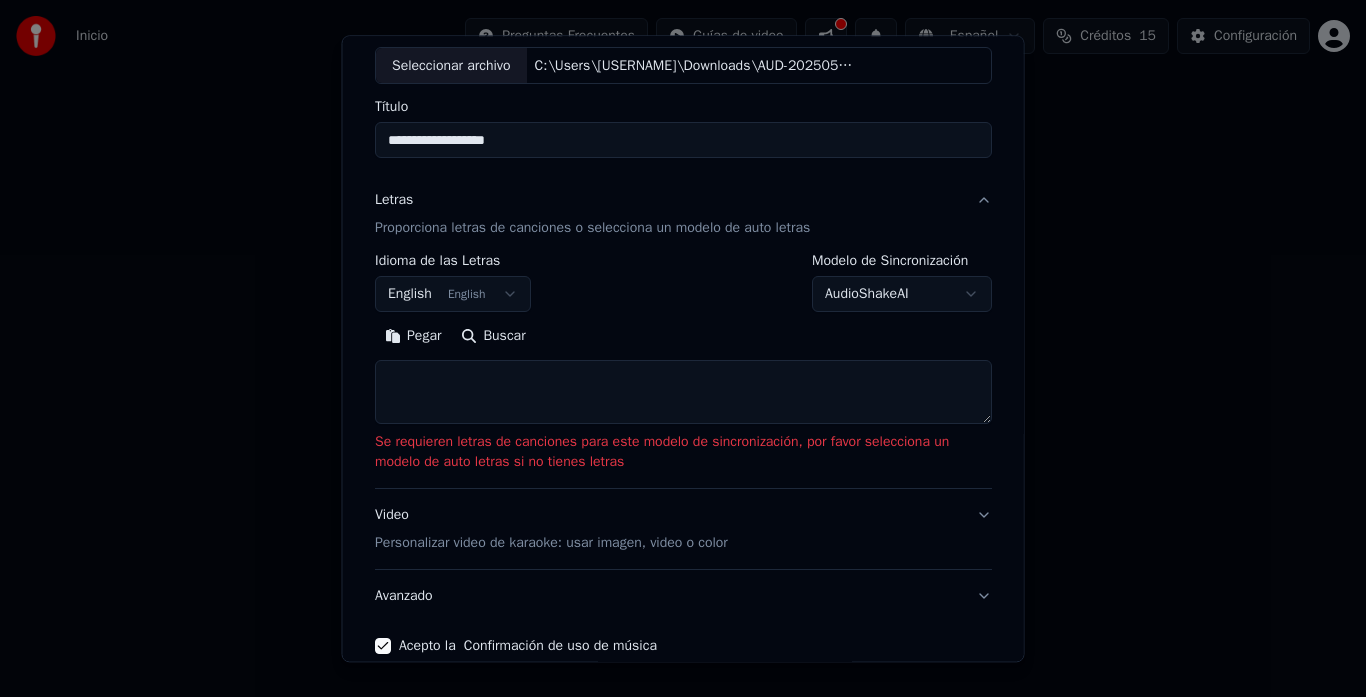 click on "**********" at bounding box center (683, 300) 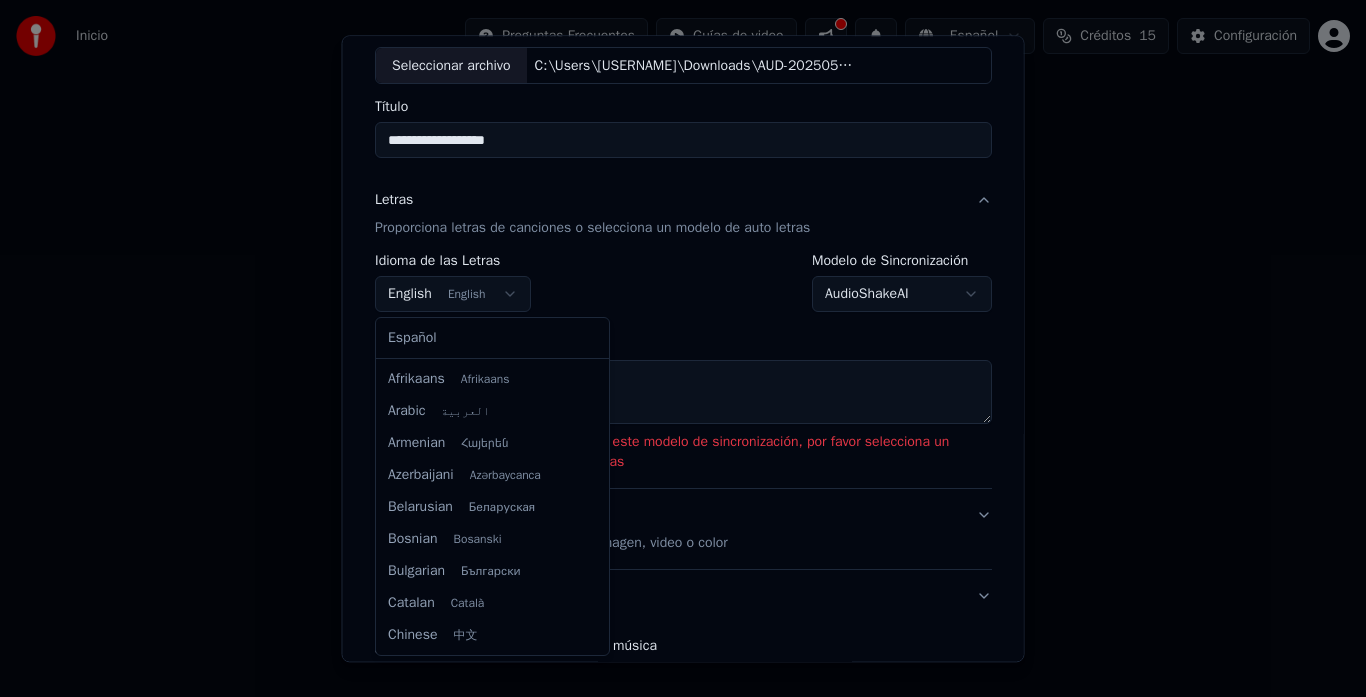 scroll, scrollTop: 160, scrollLeft: 0, axis: vertical 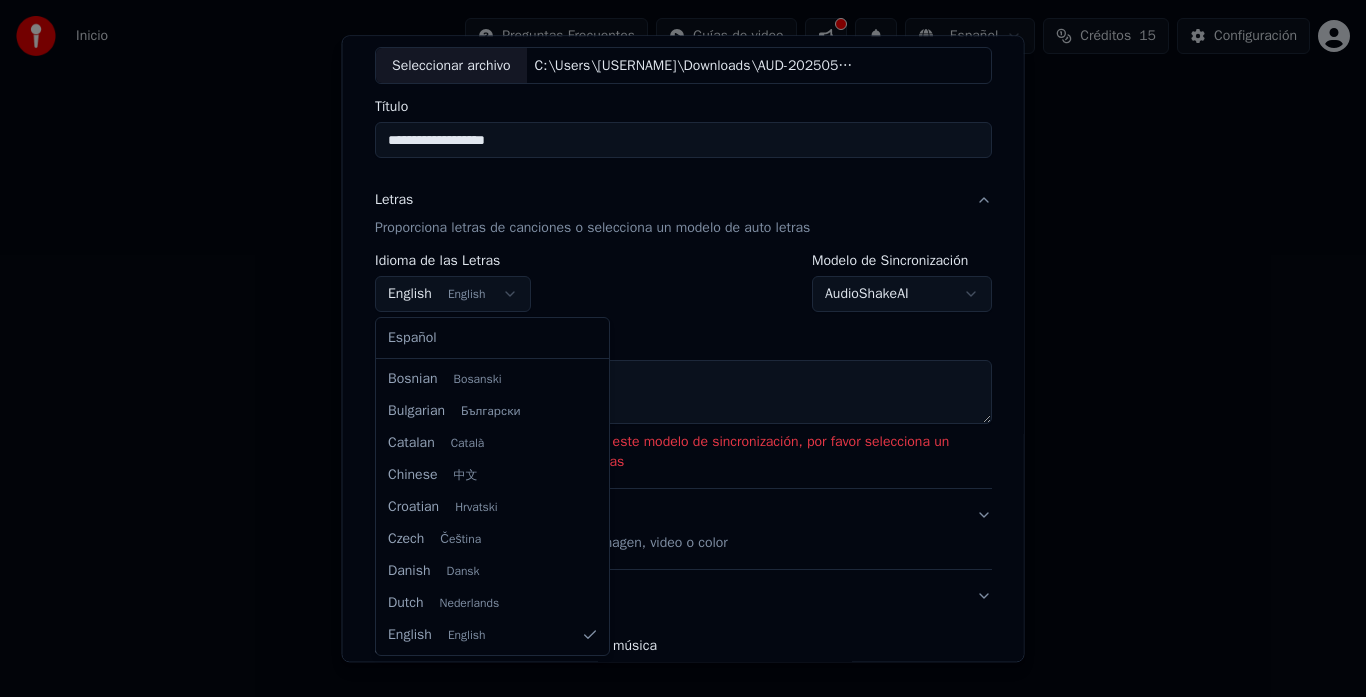 select on "**" 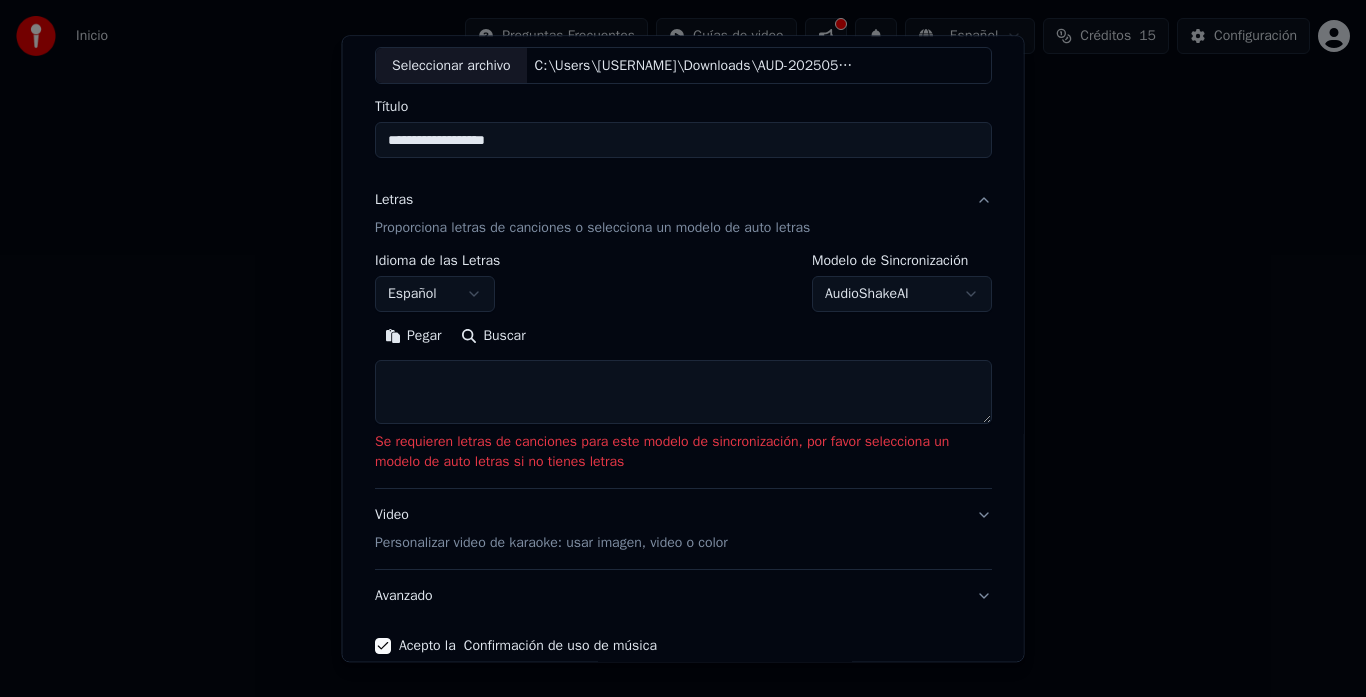 click on "Buscar" at bounding box center (493, 337) 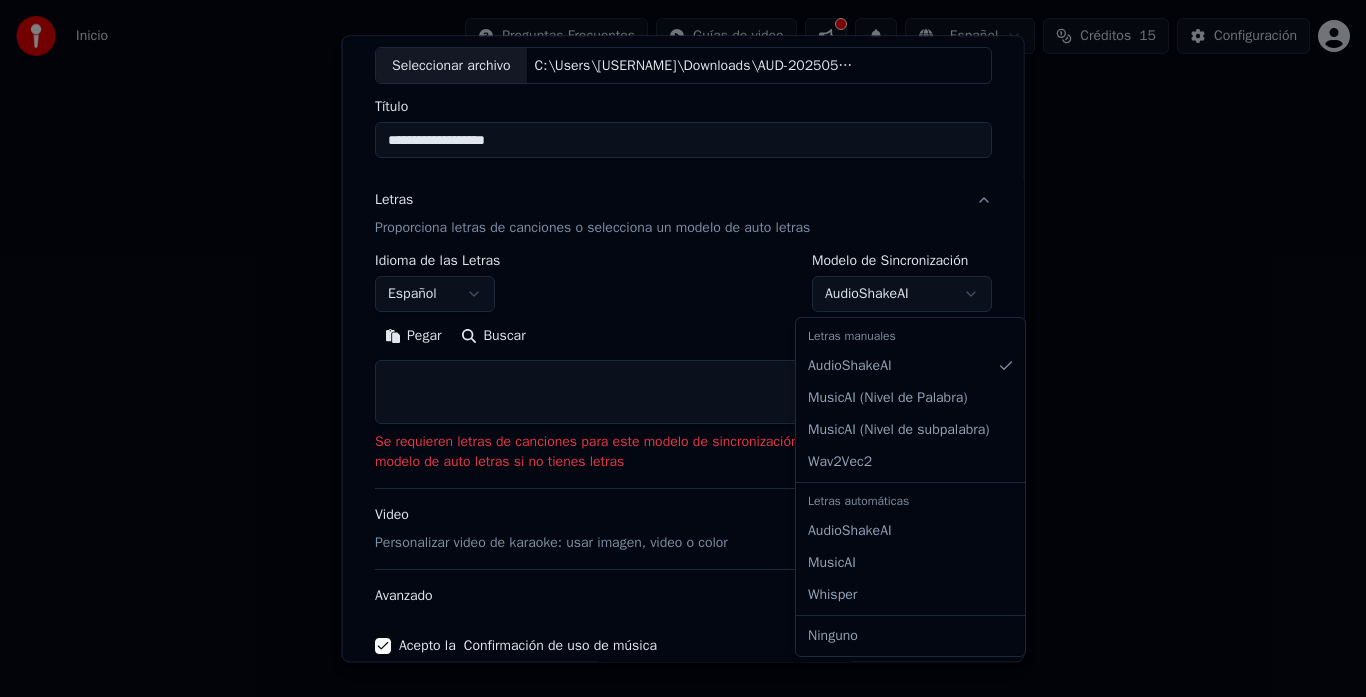 click on "**********" at bounding box center (683, 300) 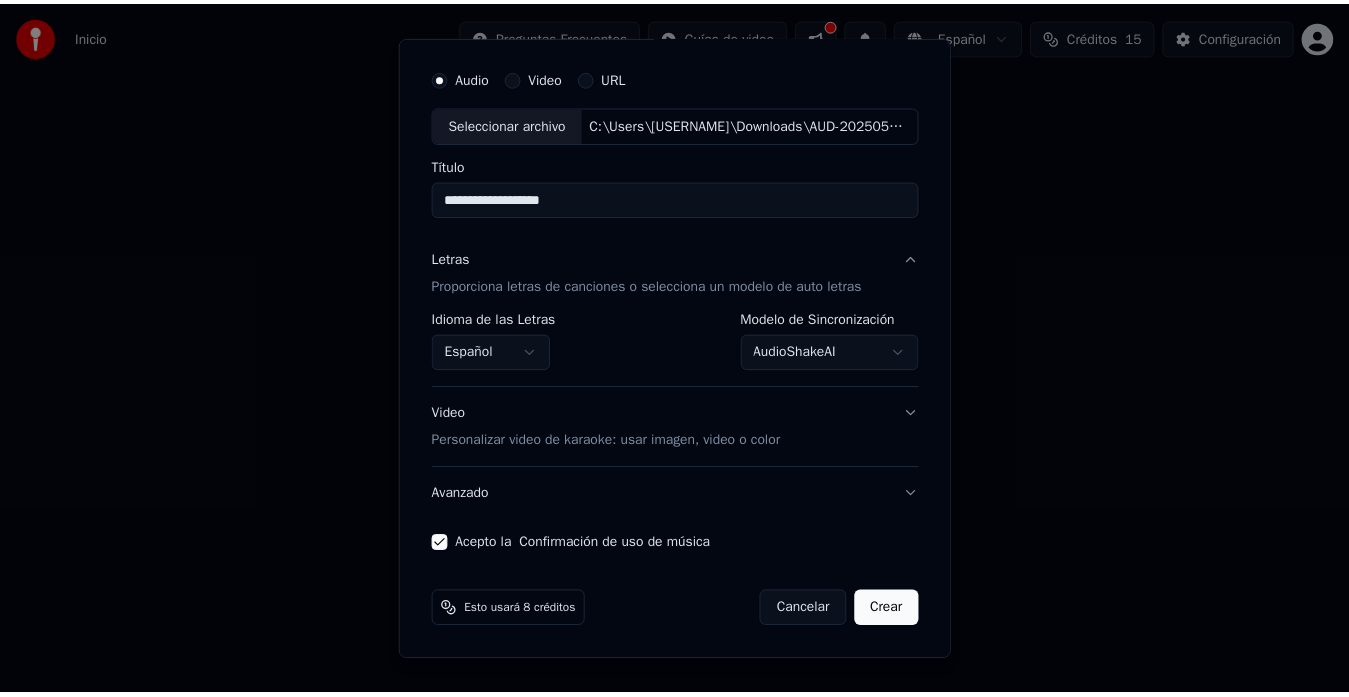 scroll, scrollTop: 53, scrollLeft: 0, axis: vertical 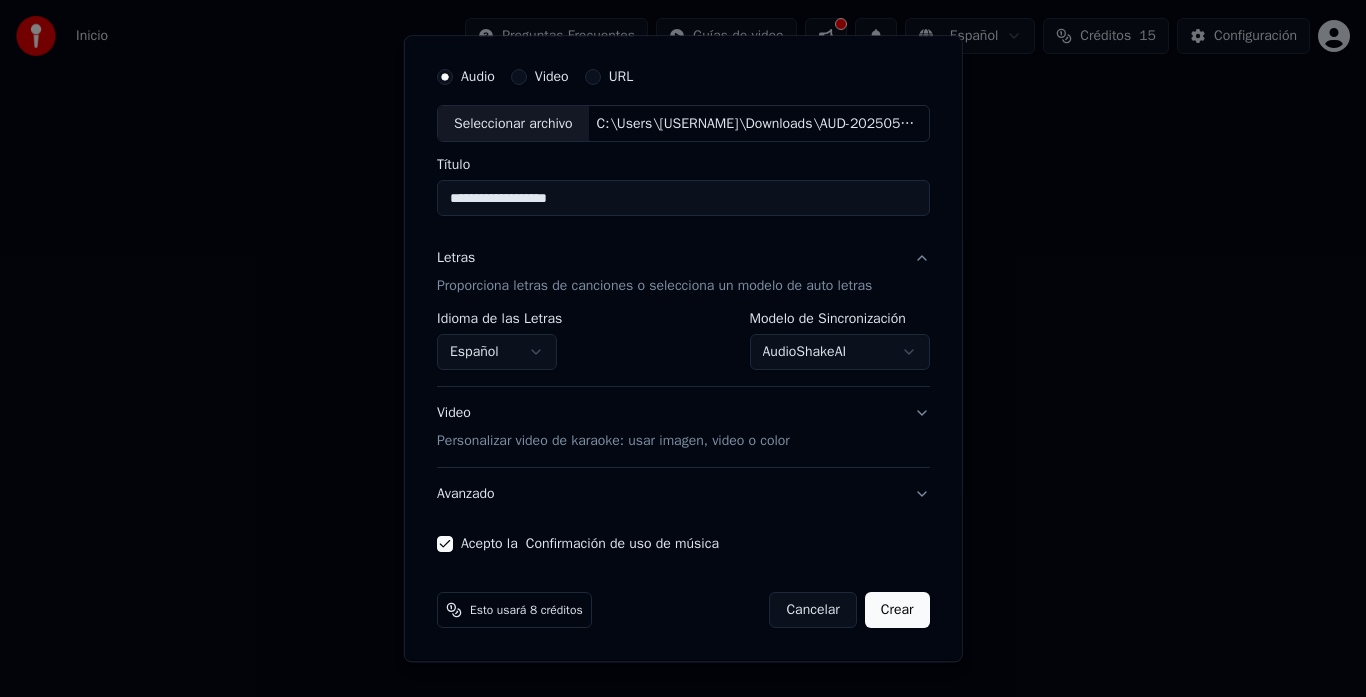 click on "Crear" at bounding box center [897, 611] 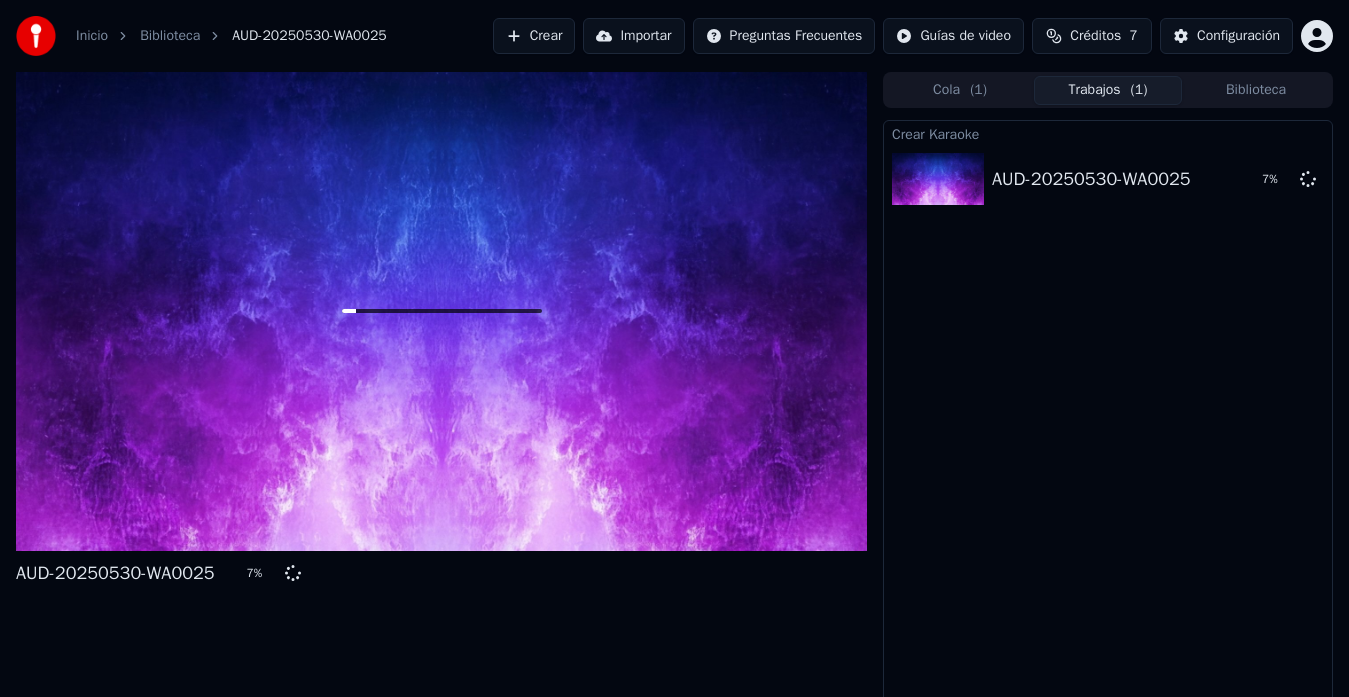 click at bounding box center (441, 311) 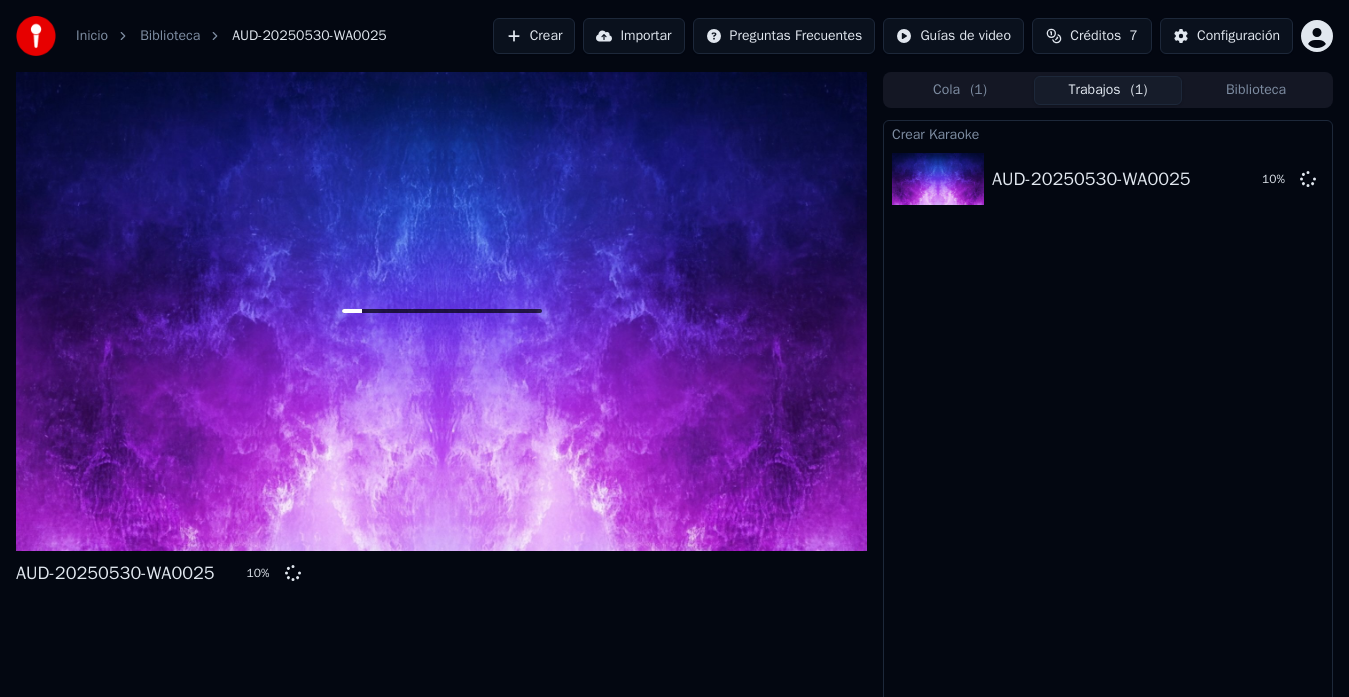 click at bounding box center (441, 311) 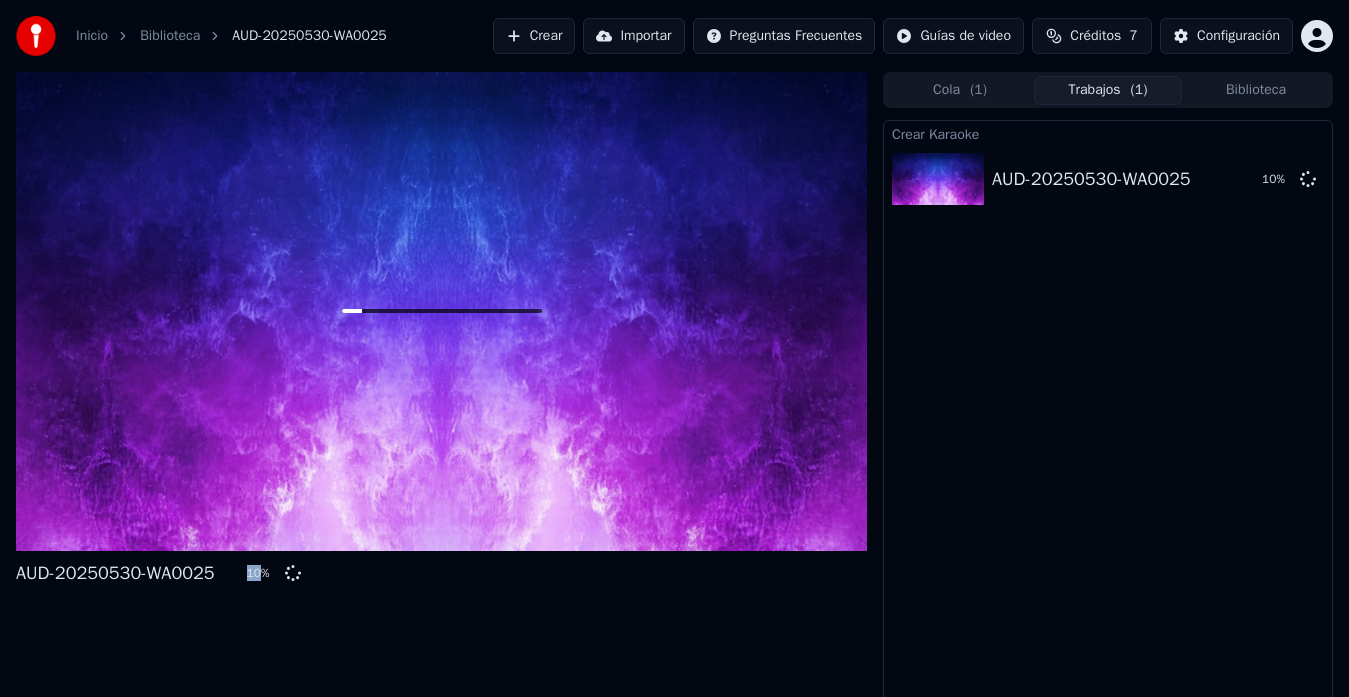 click at bounding box center (441, 311) 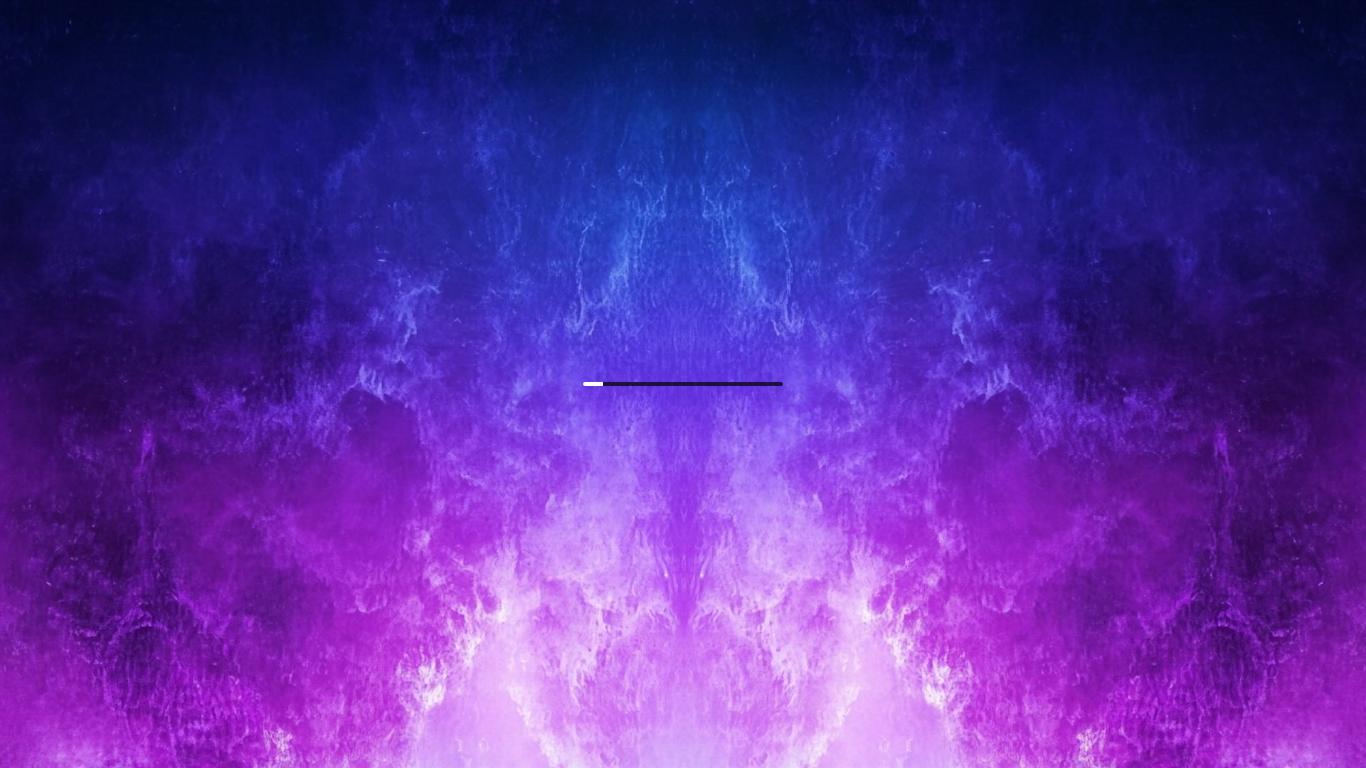 click at bounding box center [683, 384] 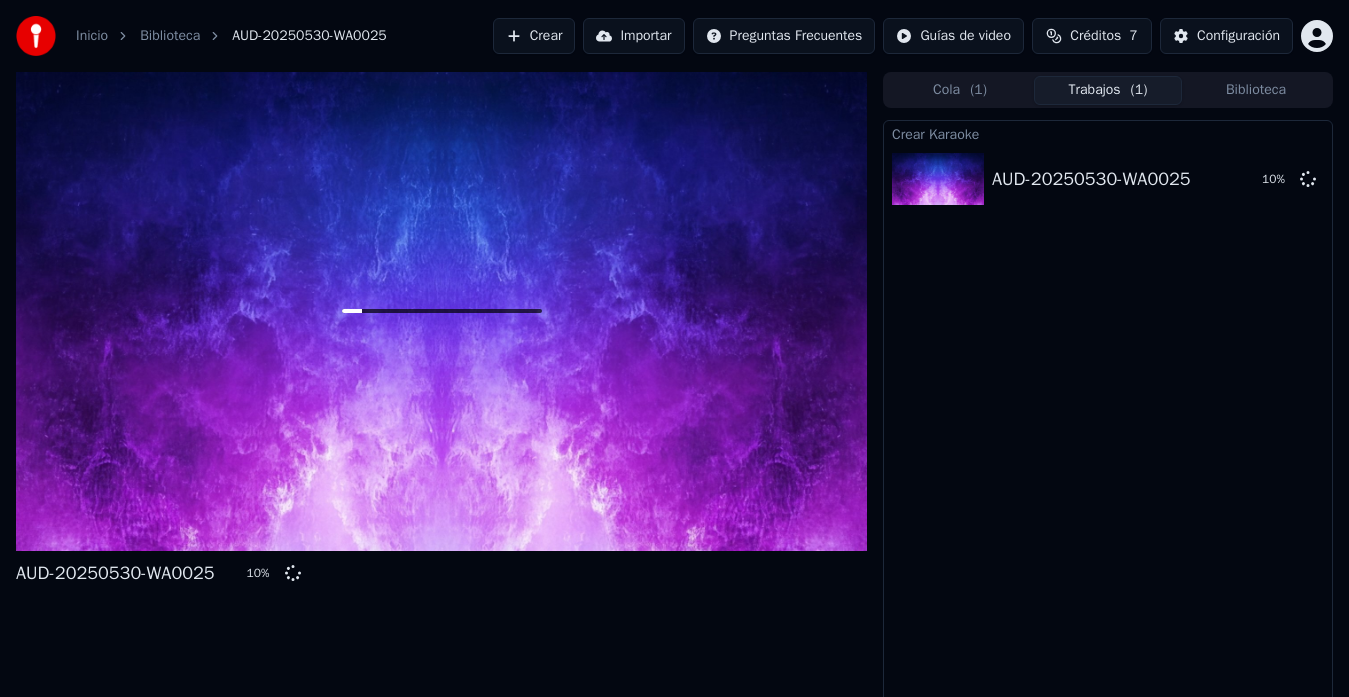 click at bounding box center (441, 311) 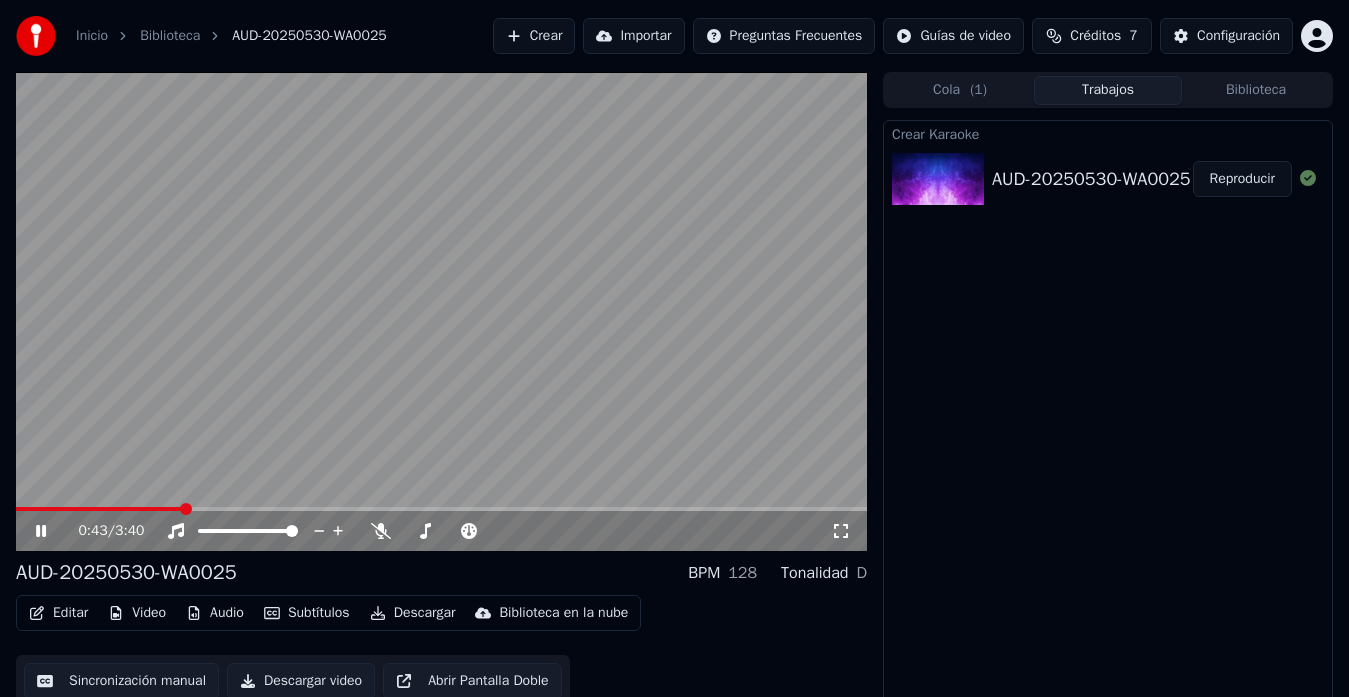 click at bounding box center (441, 509) 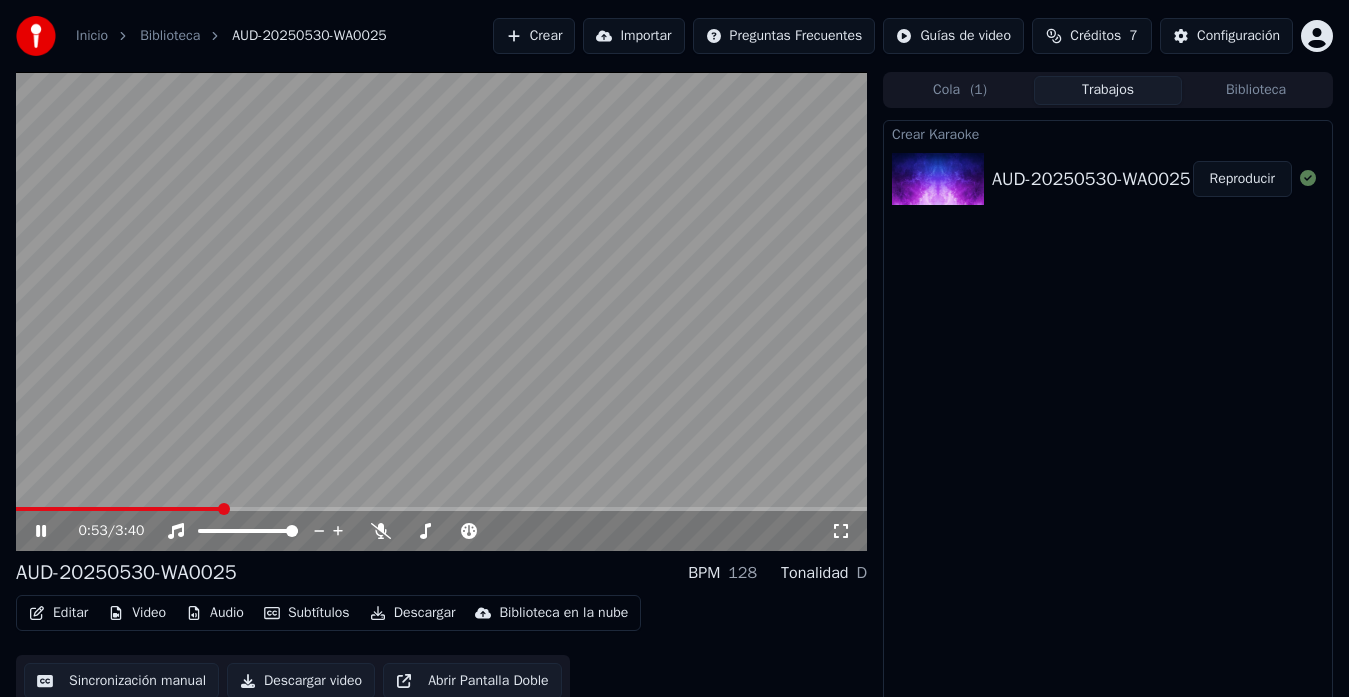 click at bounding box center (441, 509) 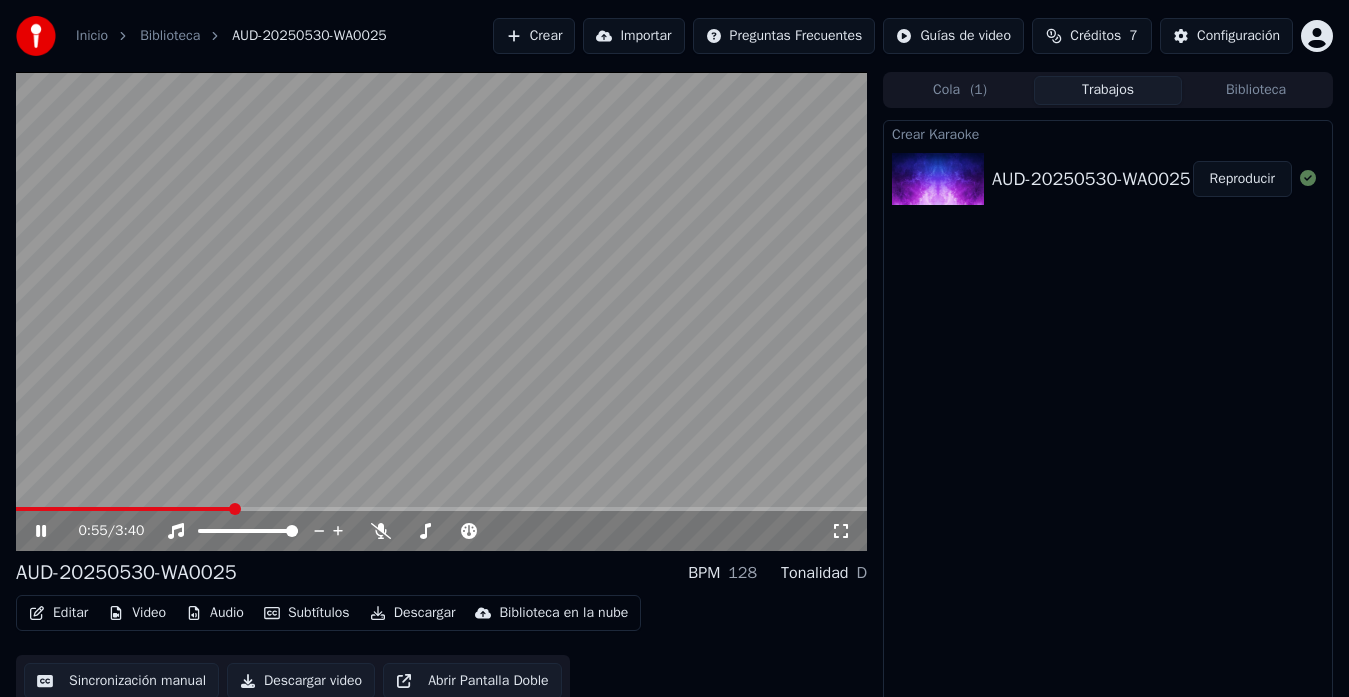 click at bounding box center (441, 509) 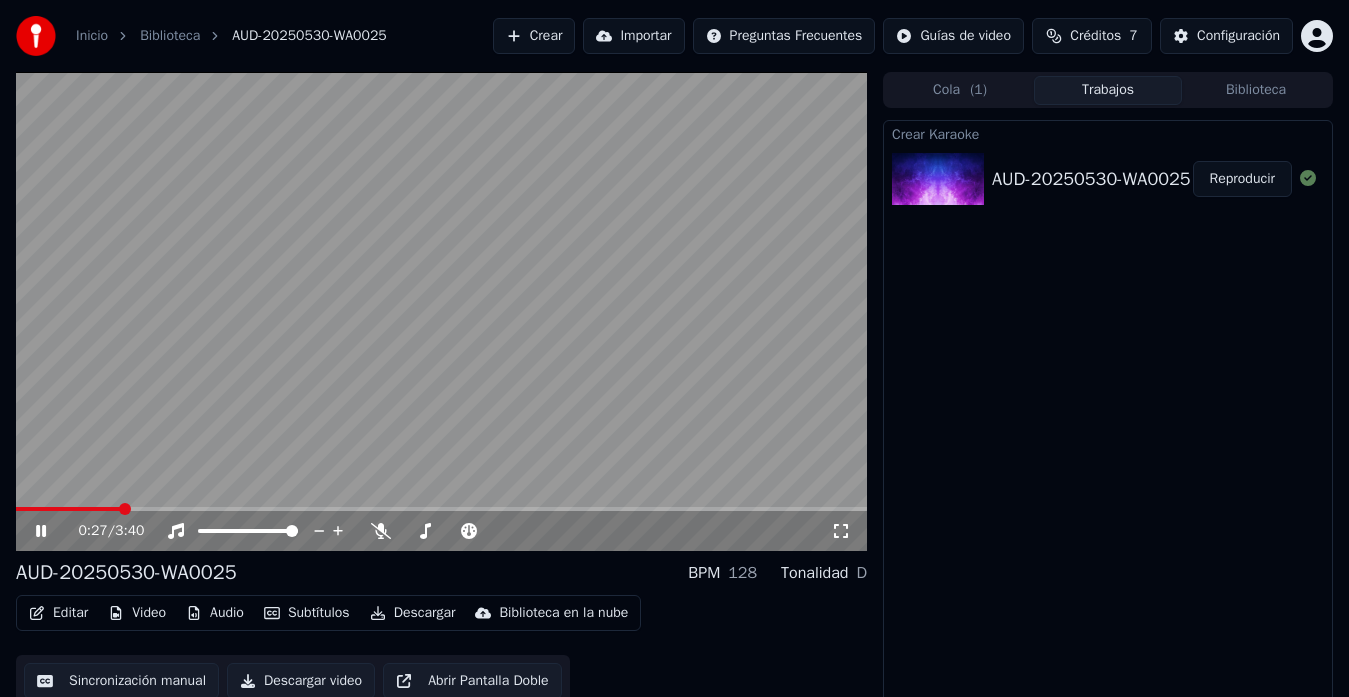 click at bounding box center [68, 509] 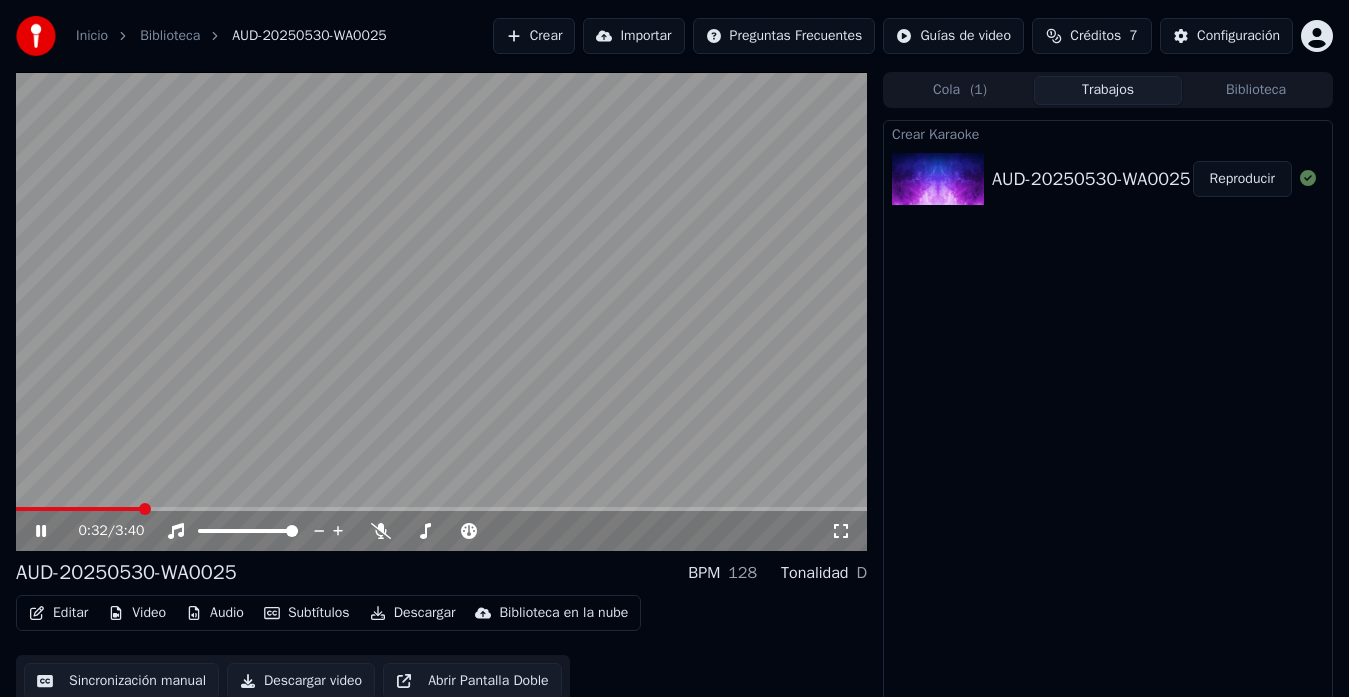 click at bounding box center [441, 509] 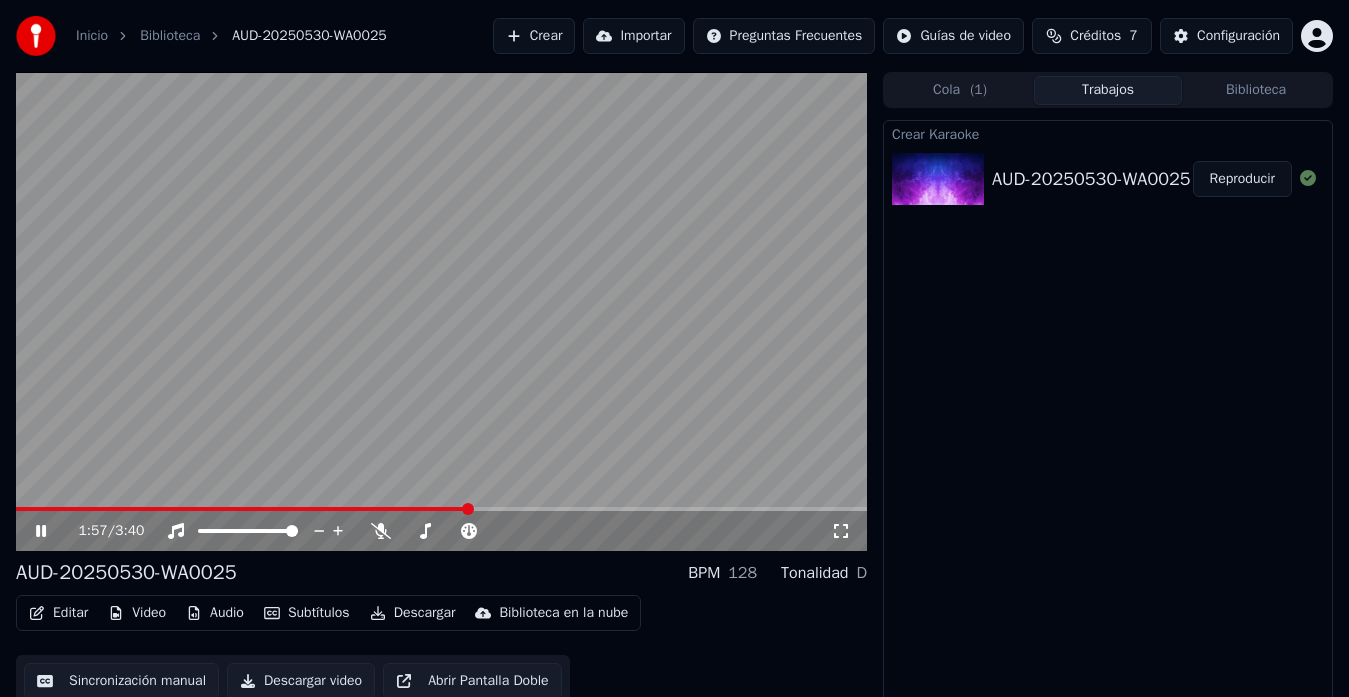click at bounding box center (441, 509) 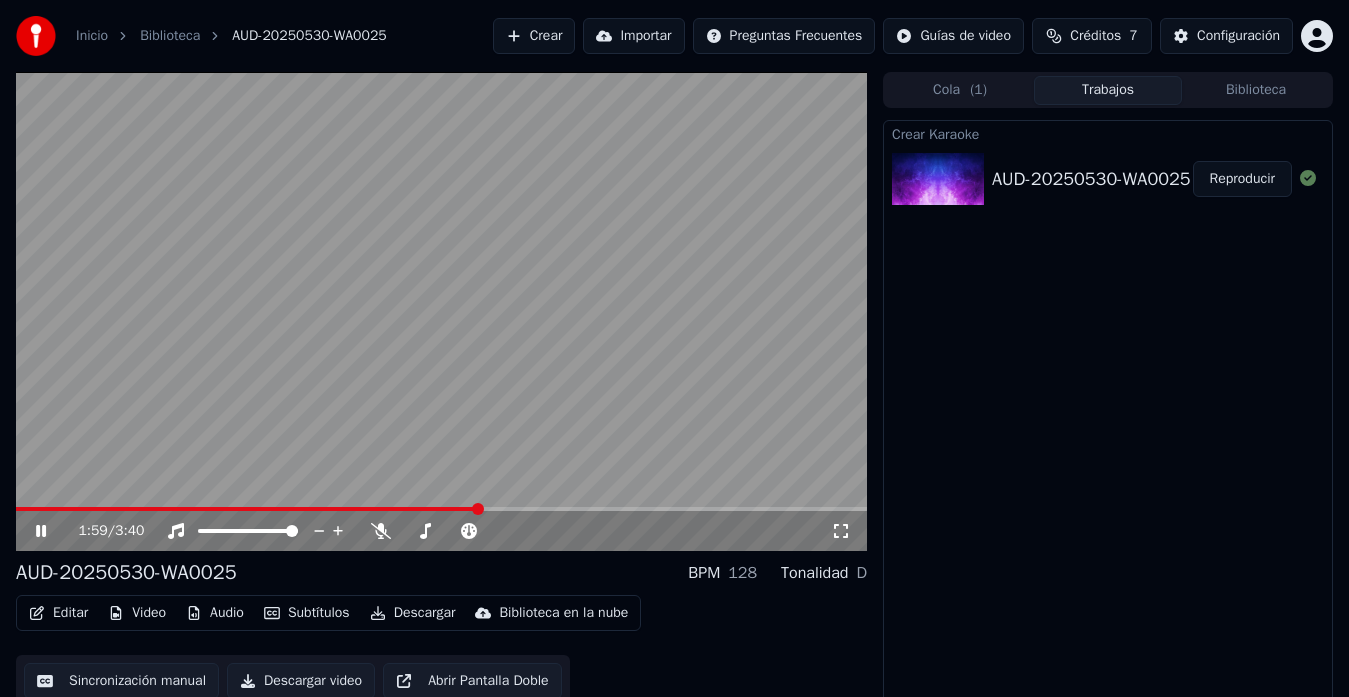 click at bounding box center (441, 509) 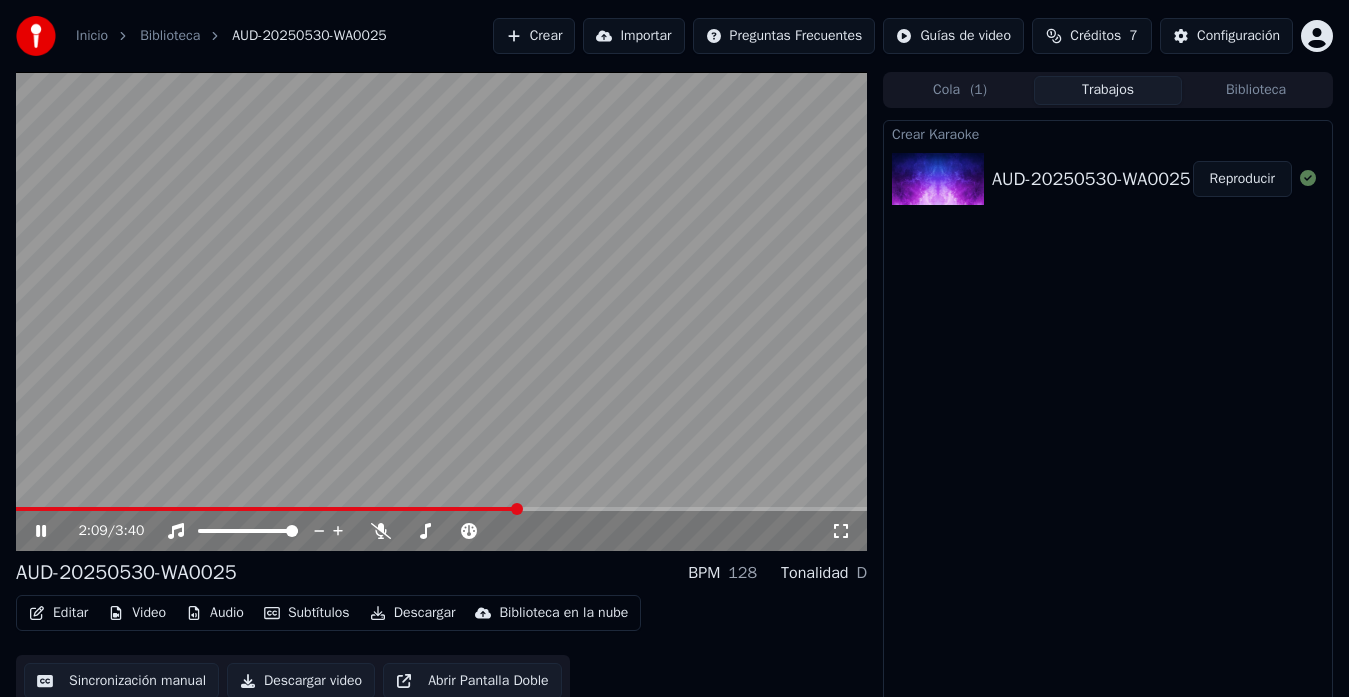 click at bounding box center (267, 509) 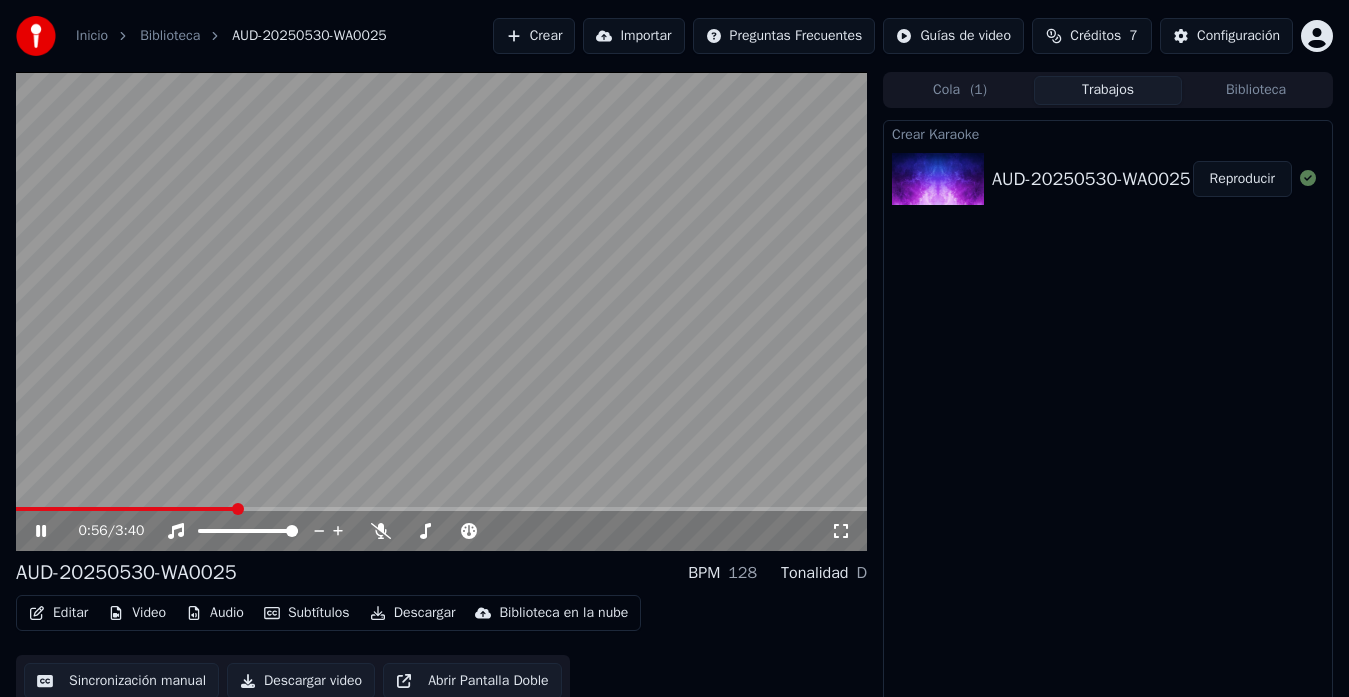 click 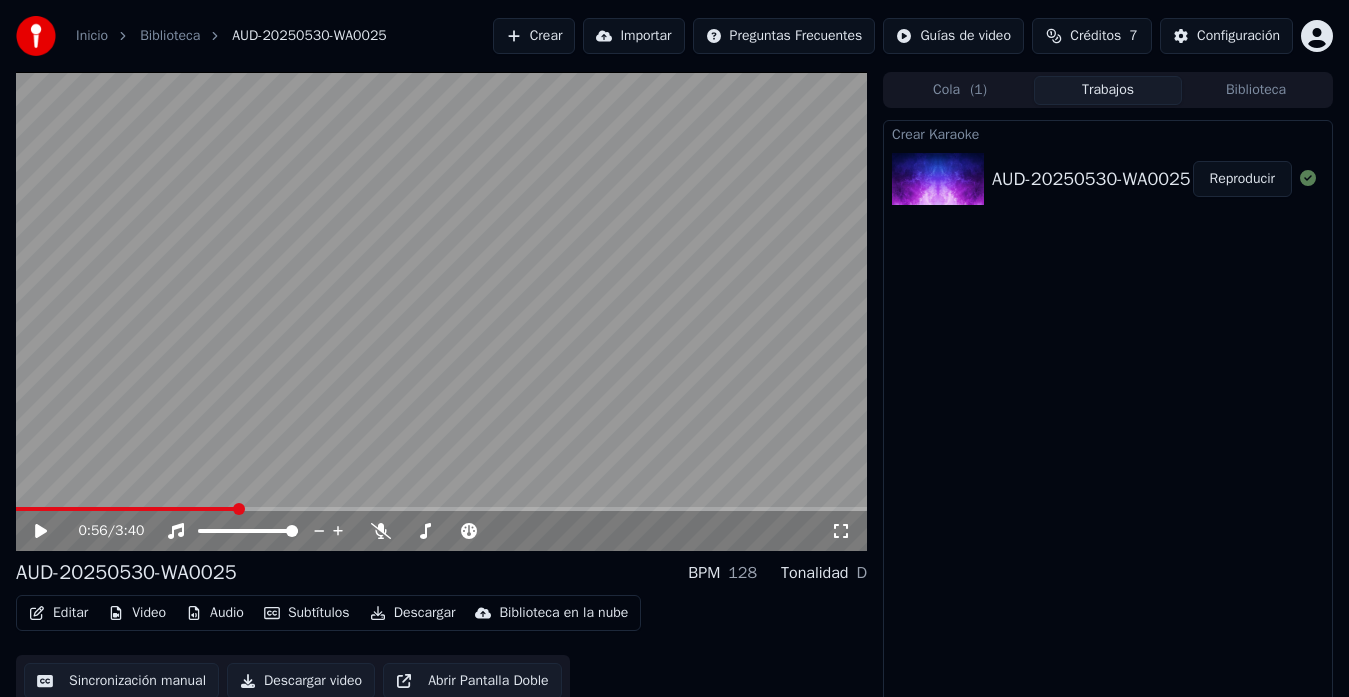 click 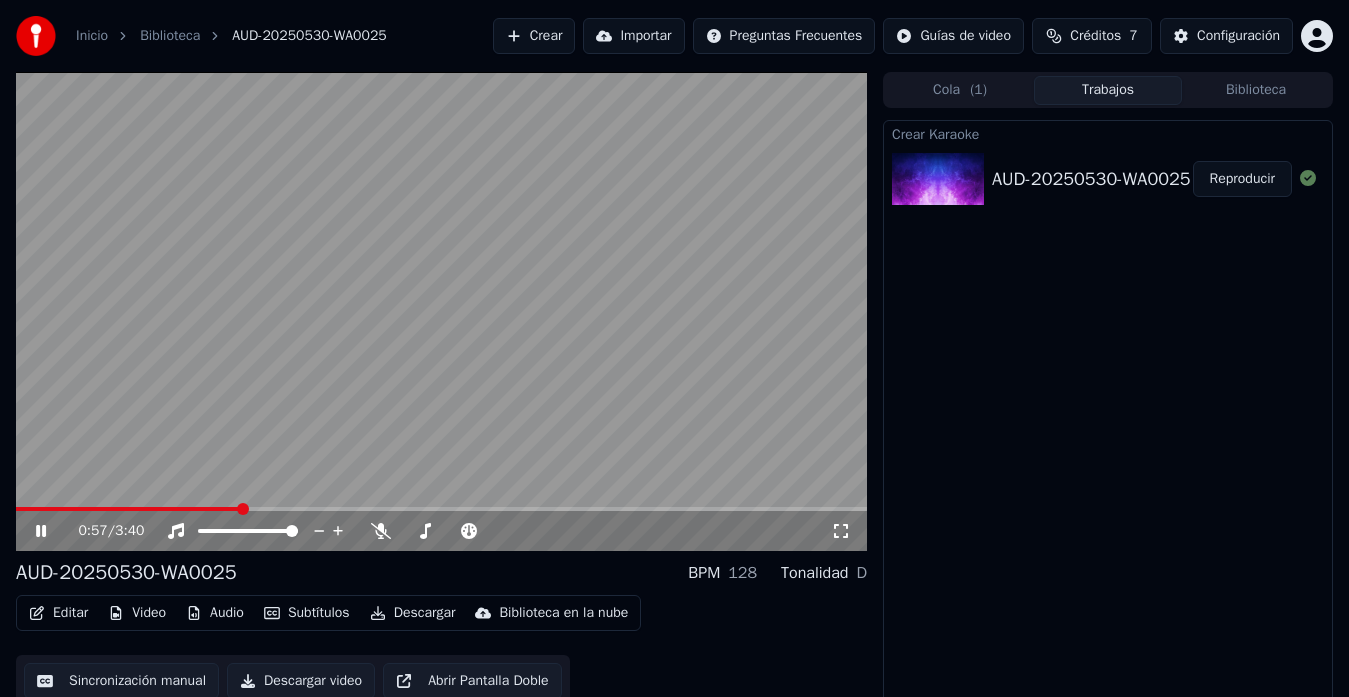 click 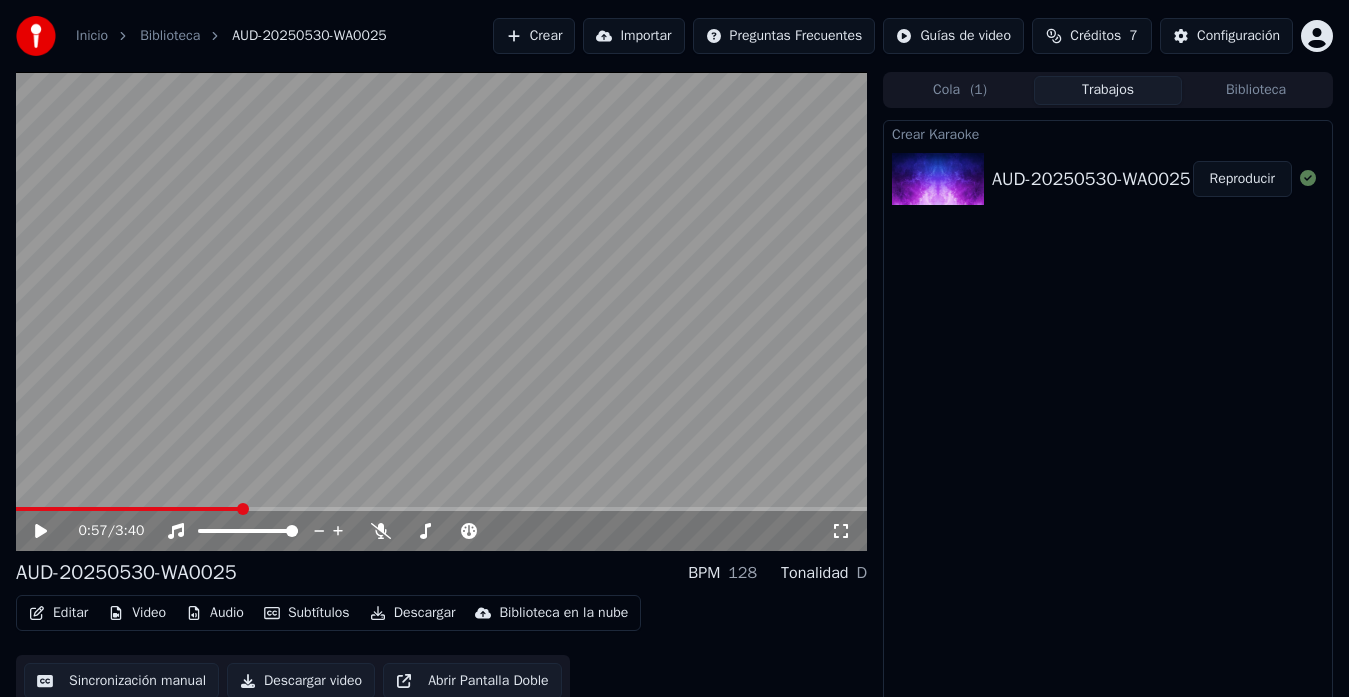 click 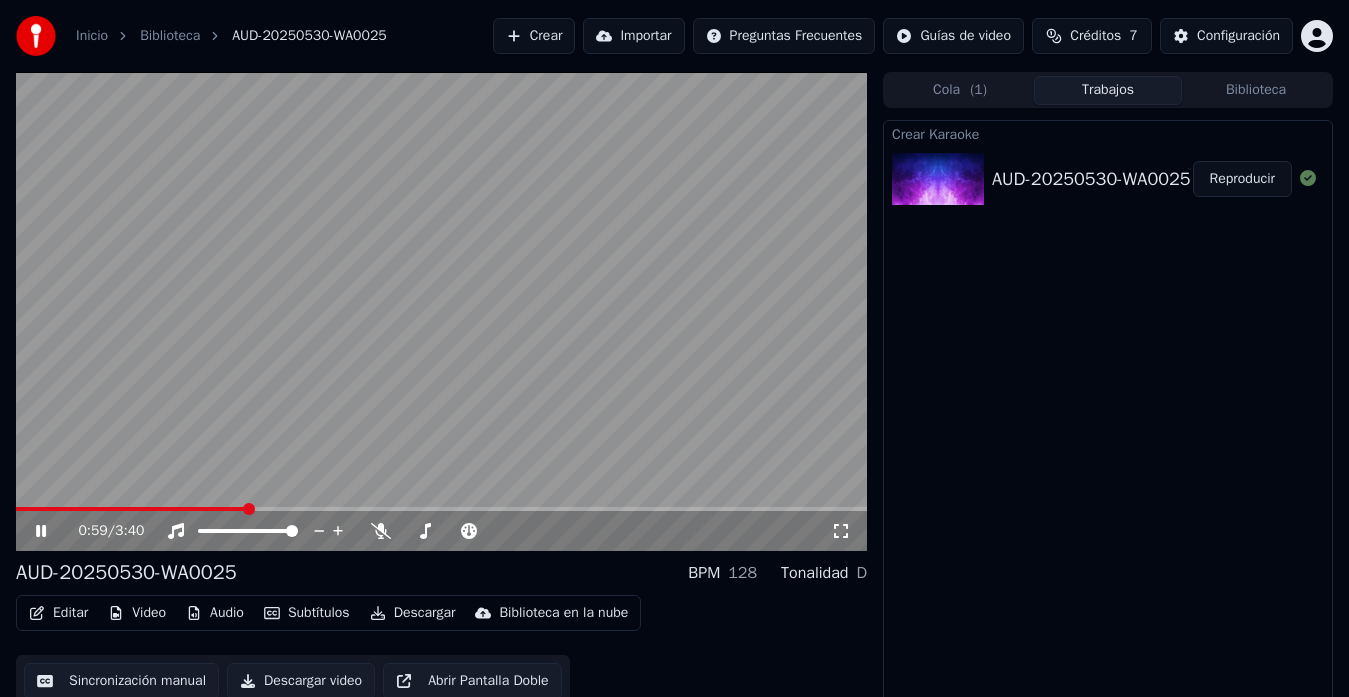 scroll, scrollTop: 15, scrollLeft: 0, axis: vertical 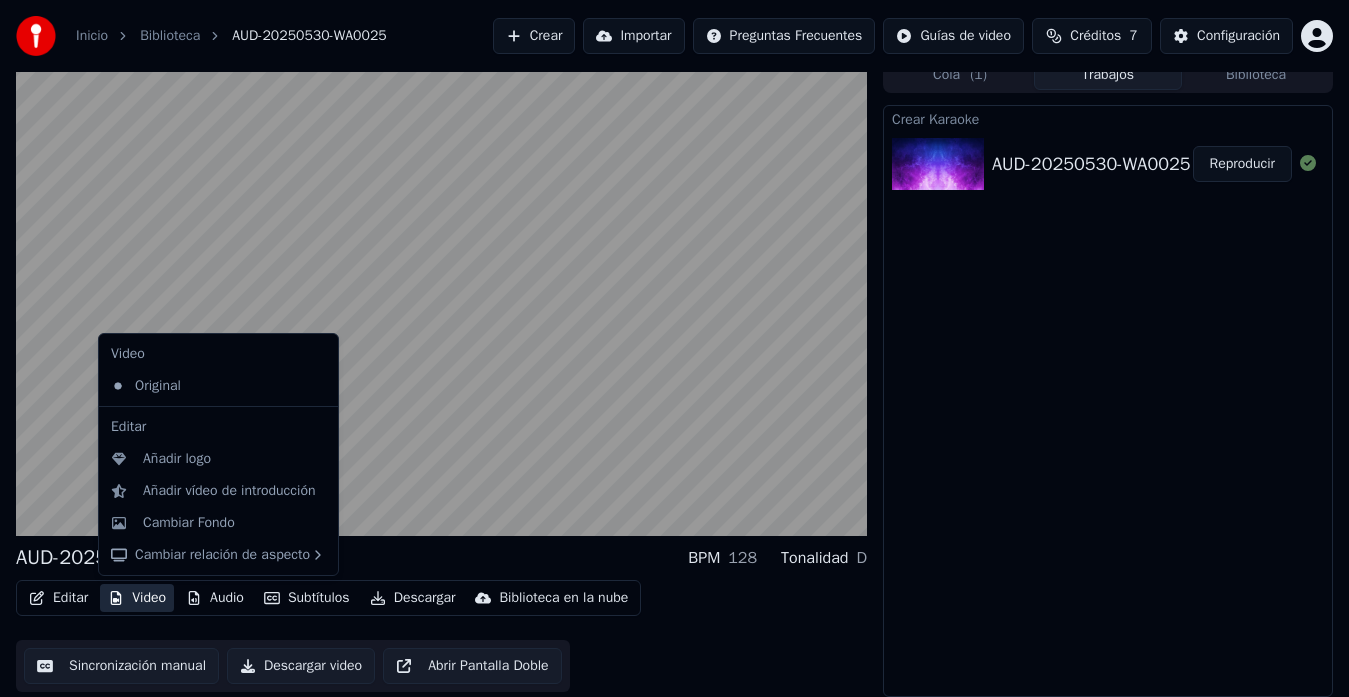 click on "Video" at bounding box center (137, 598) 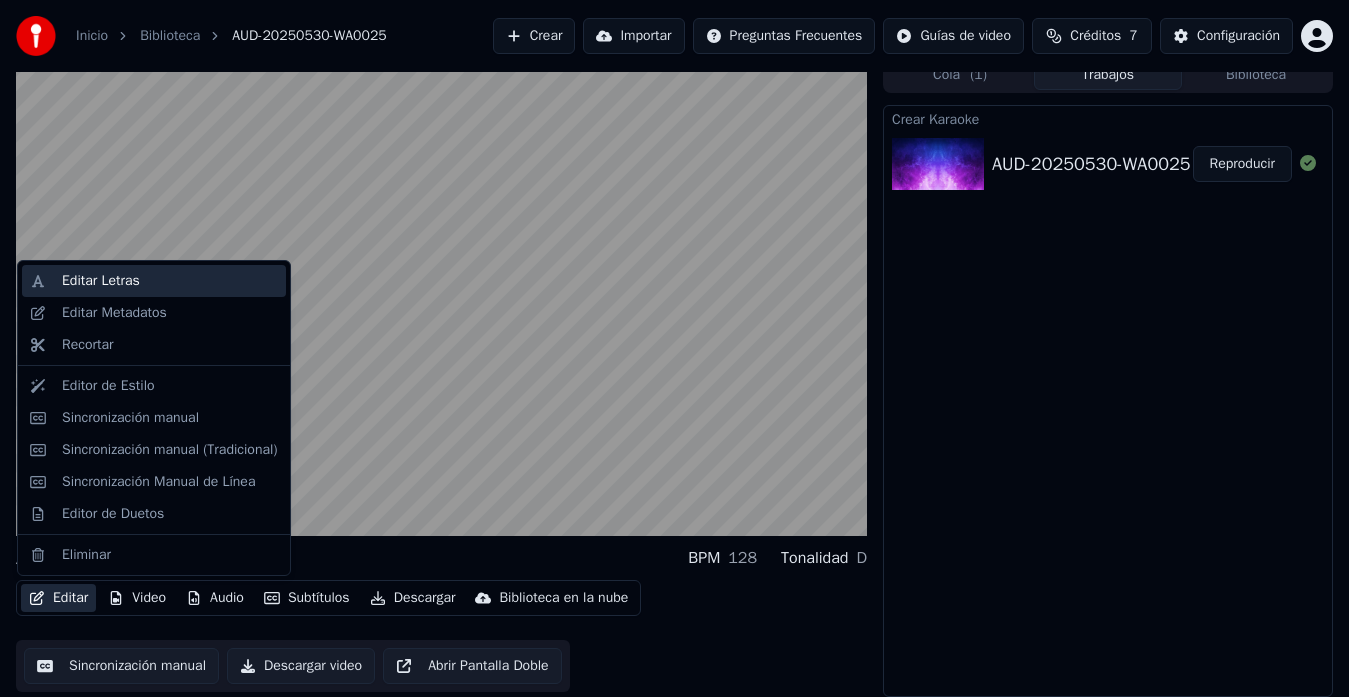 click on "Editar Letras" at bounding box center [101, 281] 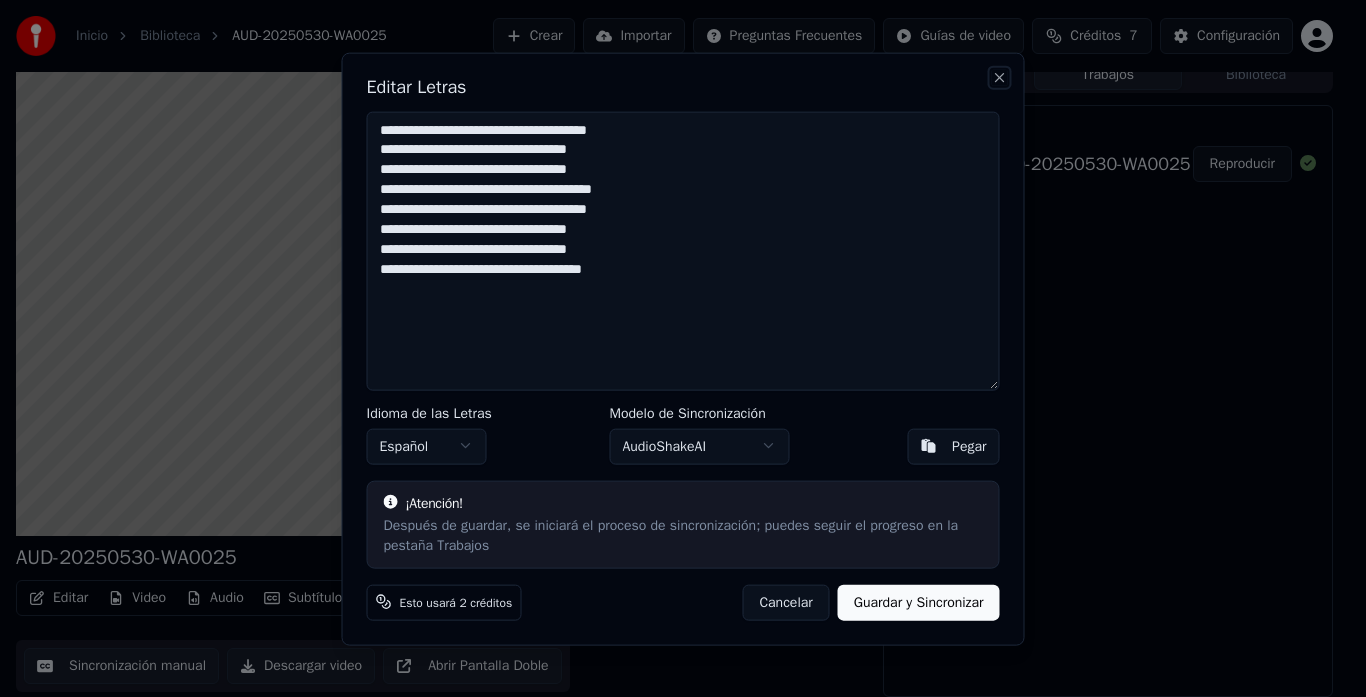 click on "Close" at bounding box center (1000, 77) 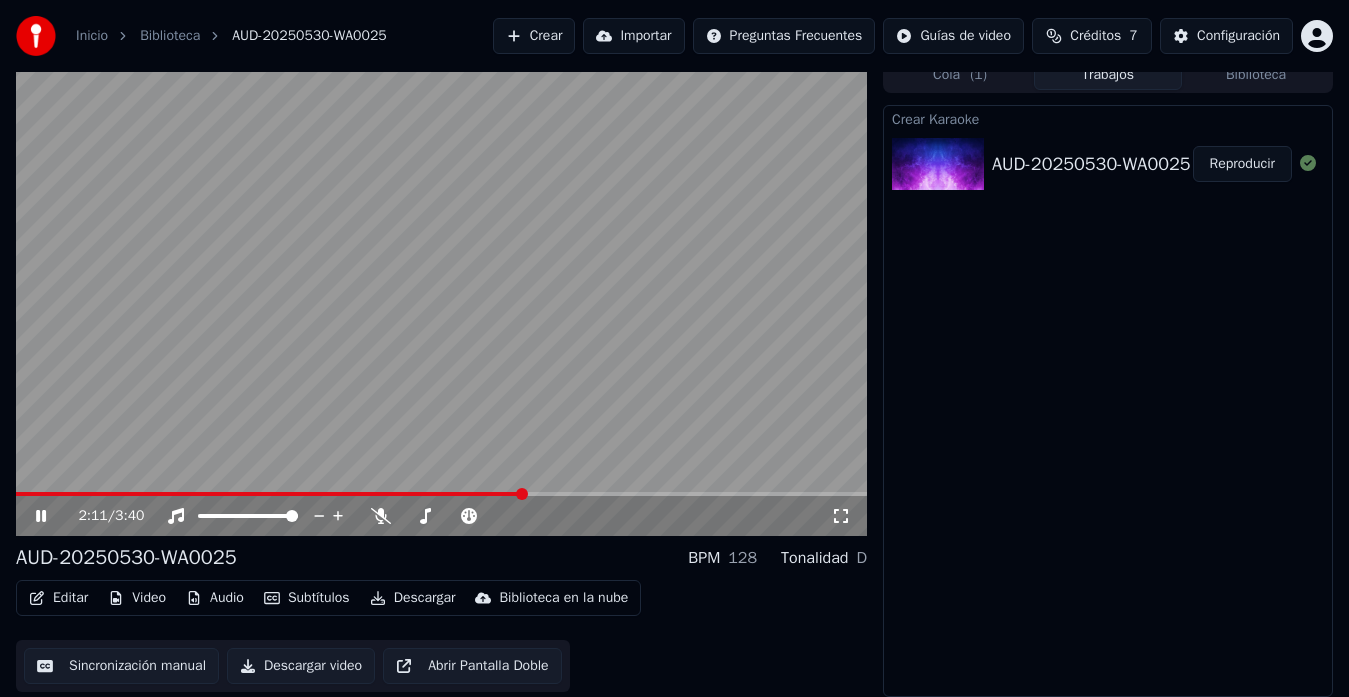 click at bounding box center (441, 494) 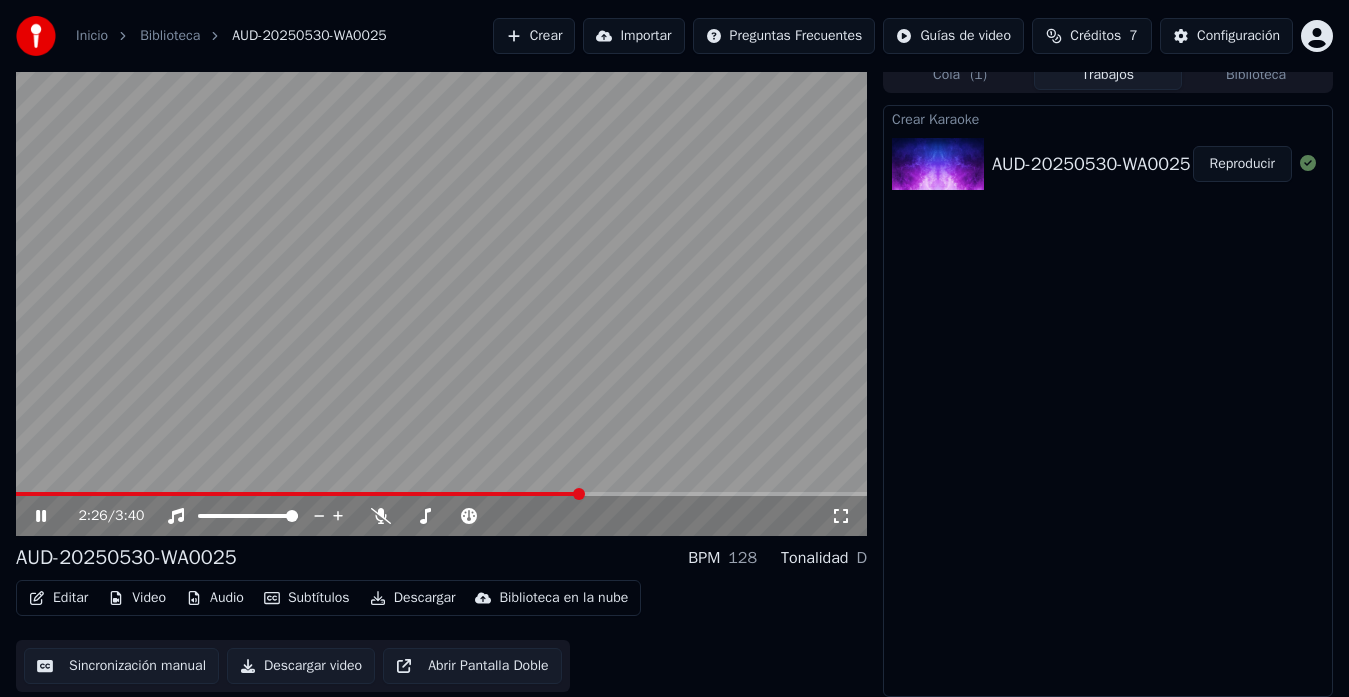click at bounding box center [441, 494] 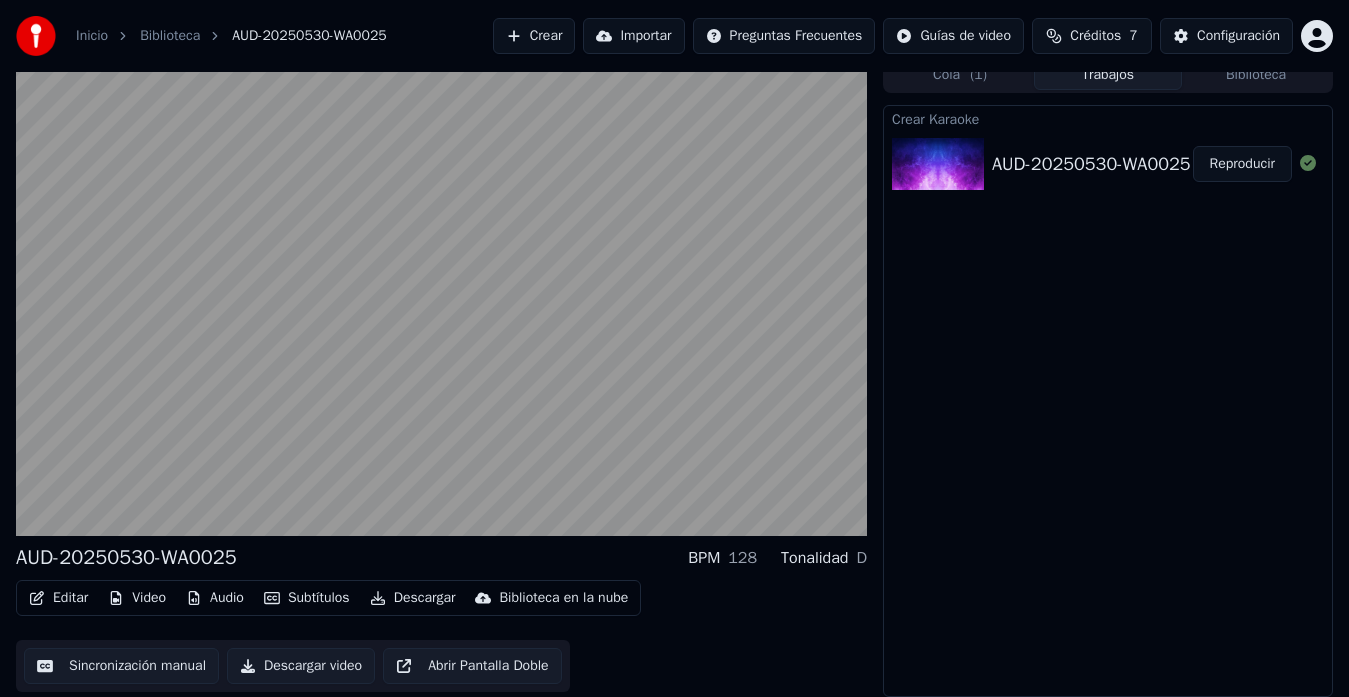 click on "Descargar video" at bounding box center [301, 666] 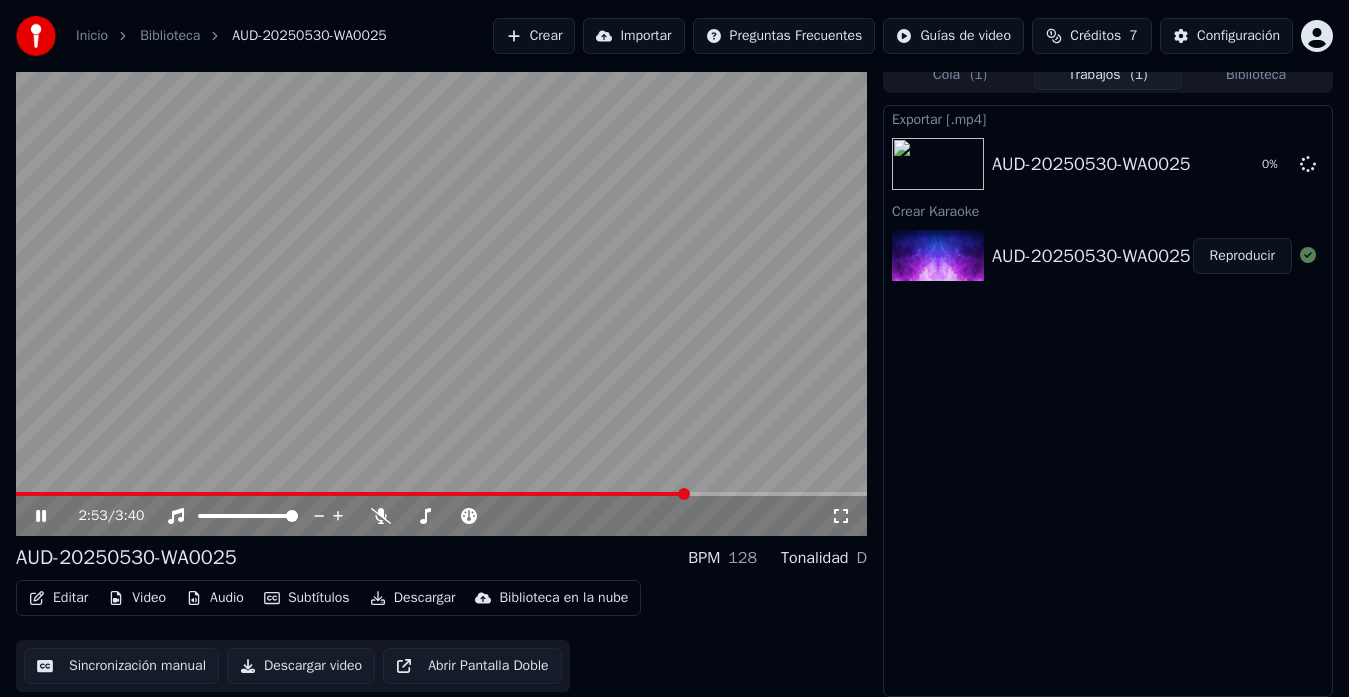 click 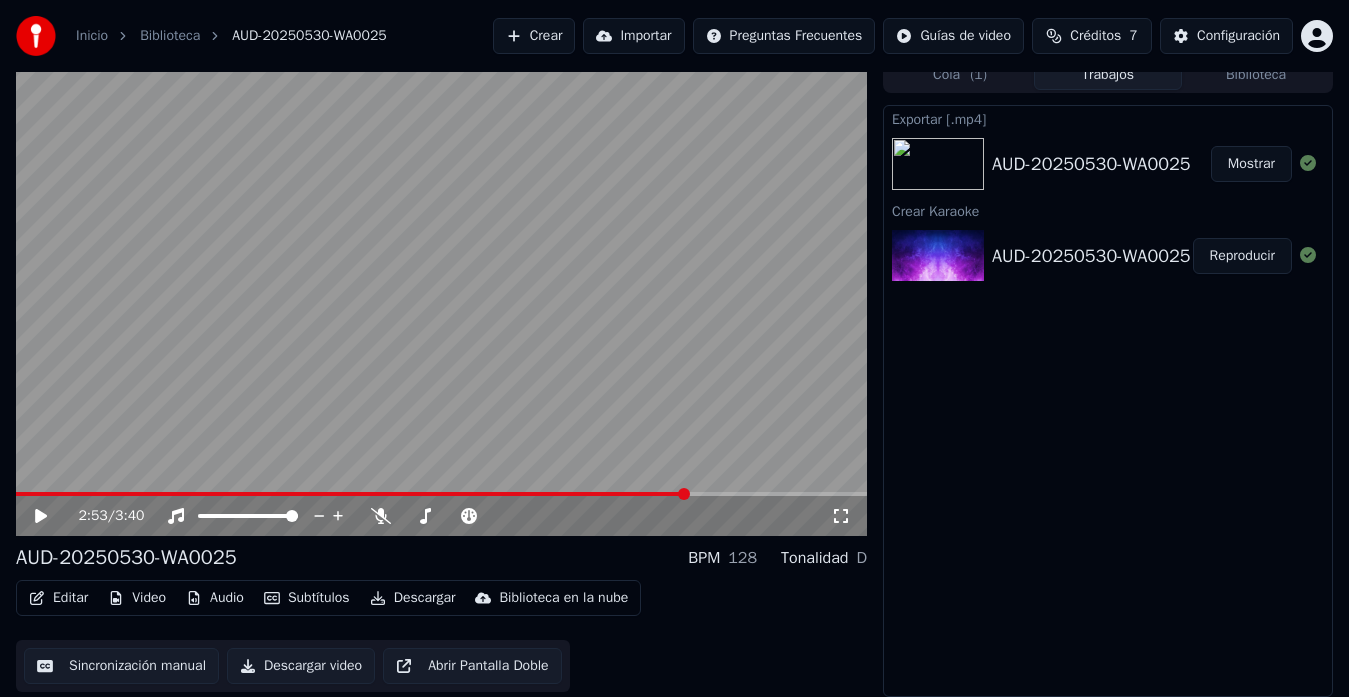 click on "AUD-20250530-WA0025 Mostrar" at bounding box center [1108, 164] 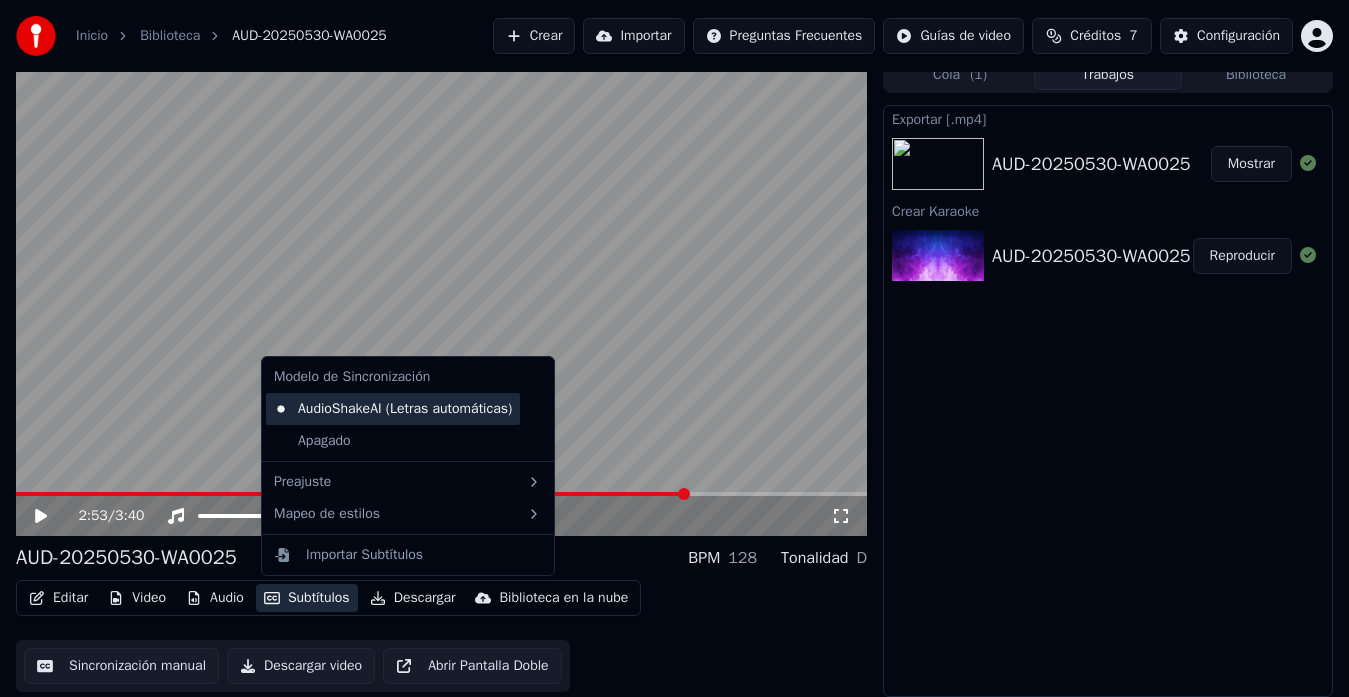 click on "AudioShakeAI (Letras automáticas)" at bounding box center (393, 409) 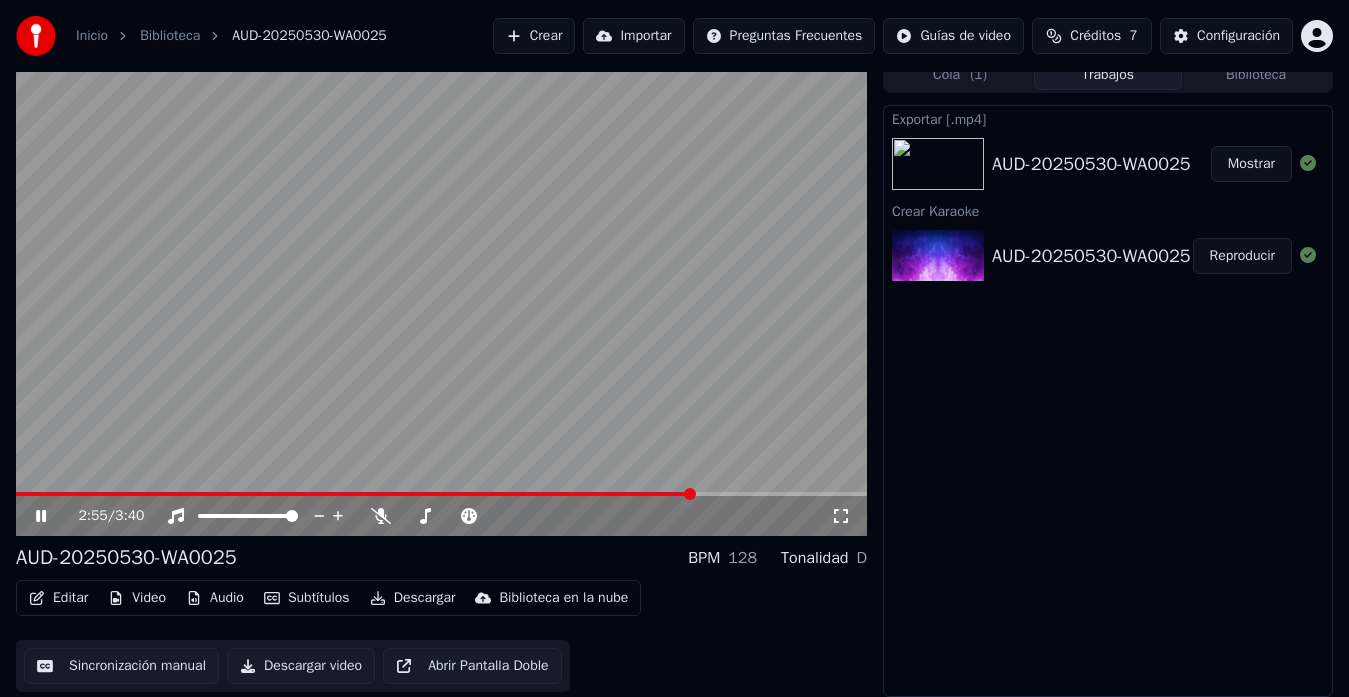 click on "Subtítulos" at bounding box center [307, 598] 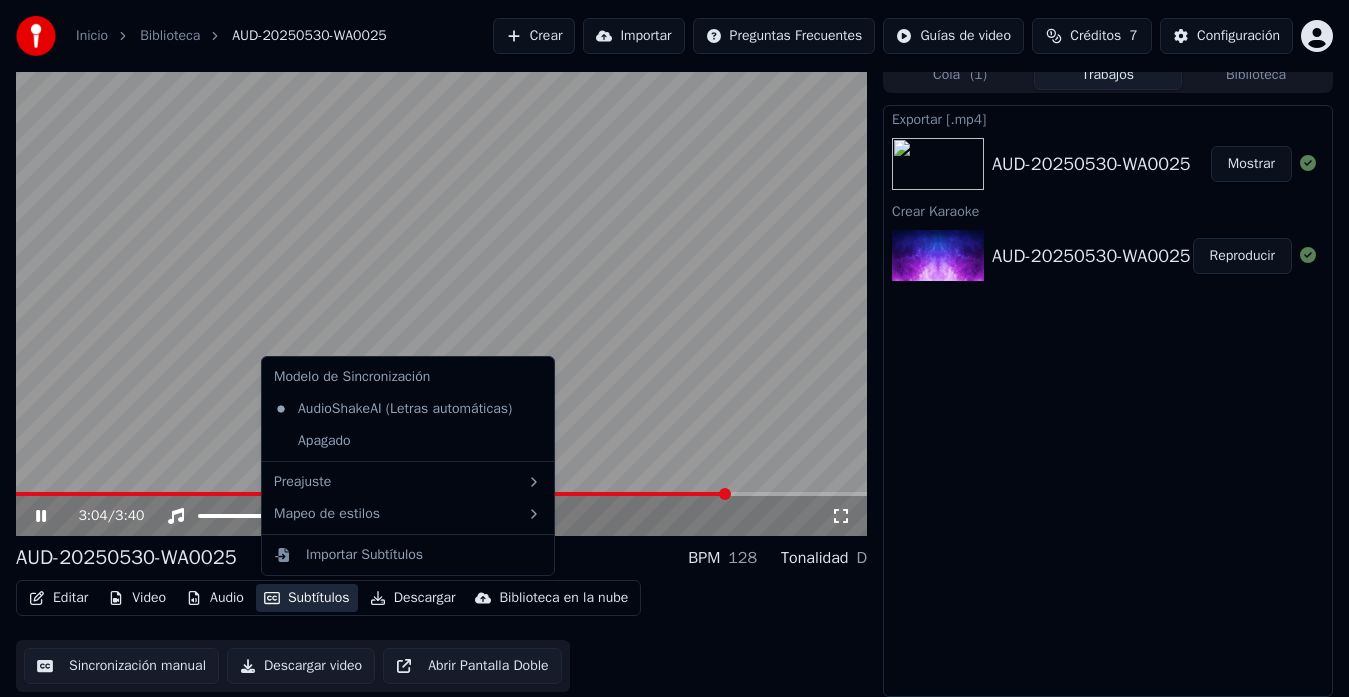 click at bounding box center (372, 494) 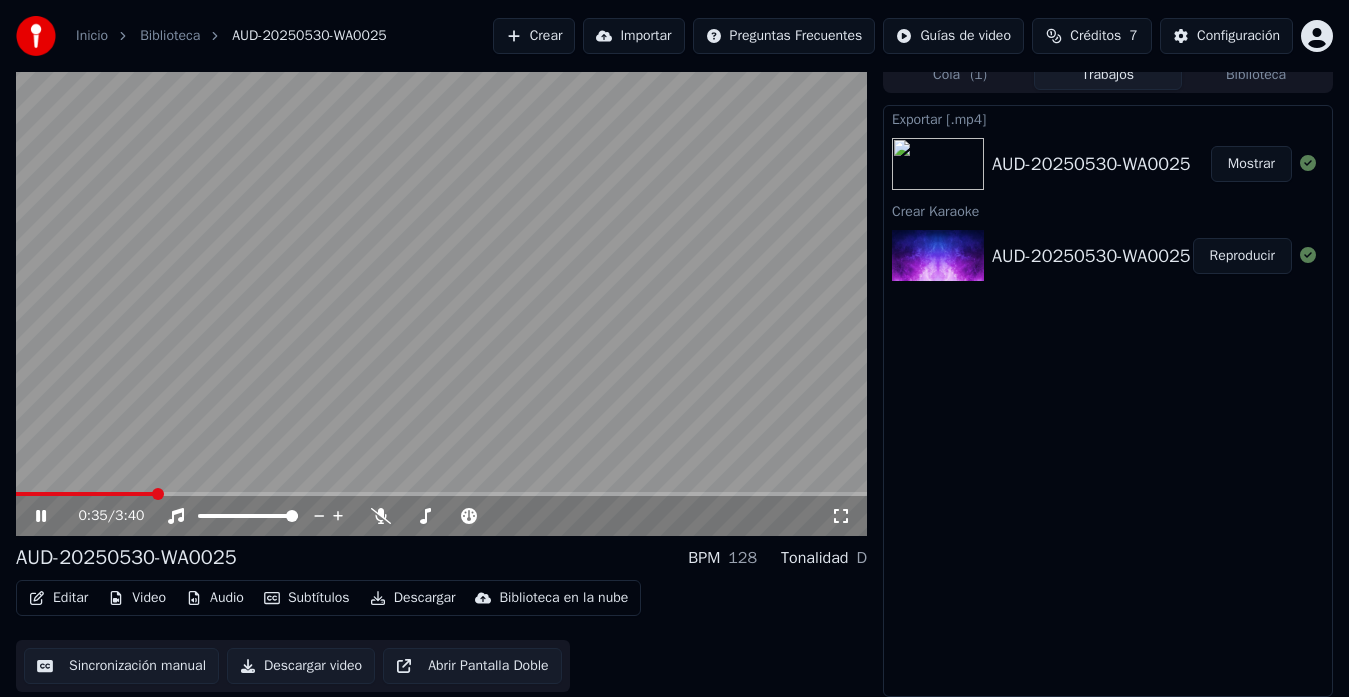 click on "Subtítulos" at bounding box center (307, 598) 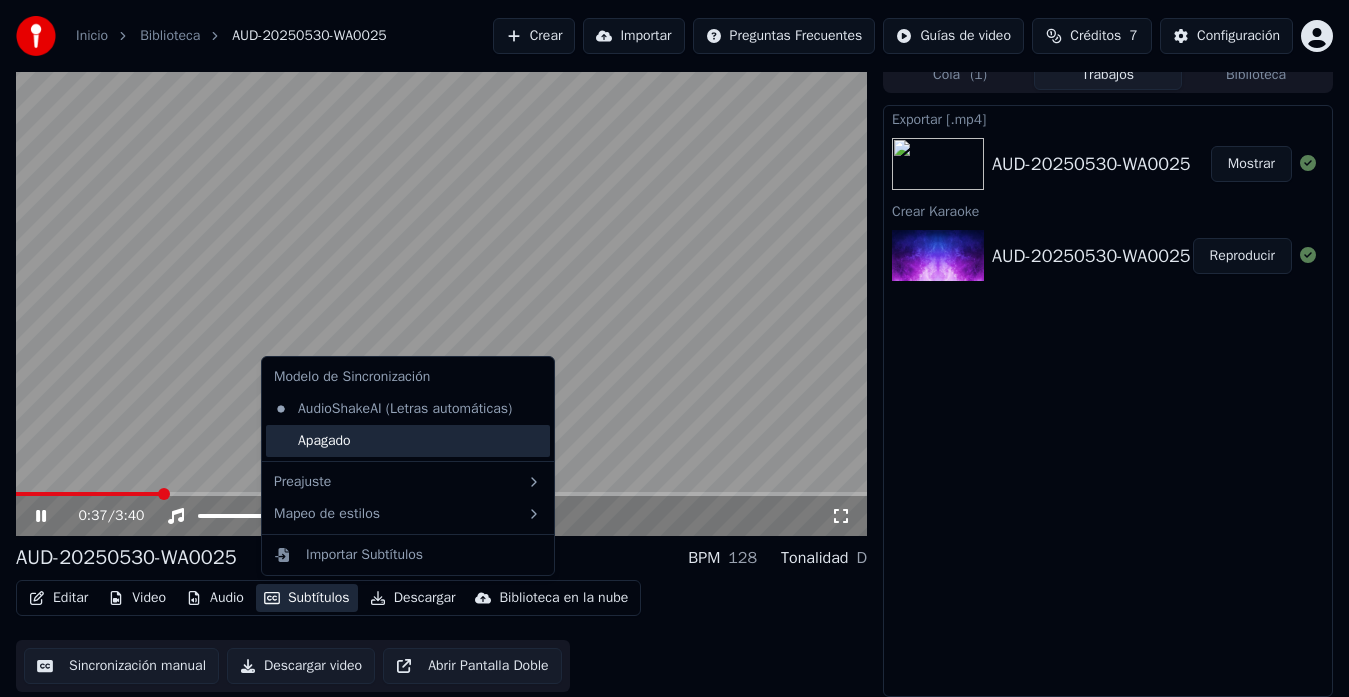 click on "Apagado" at bounding box center [408, 441] 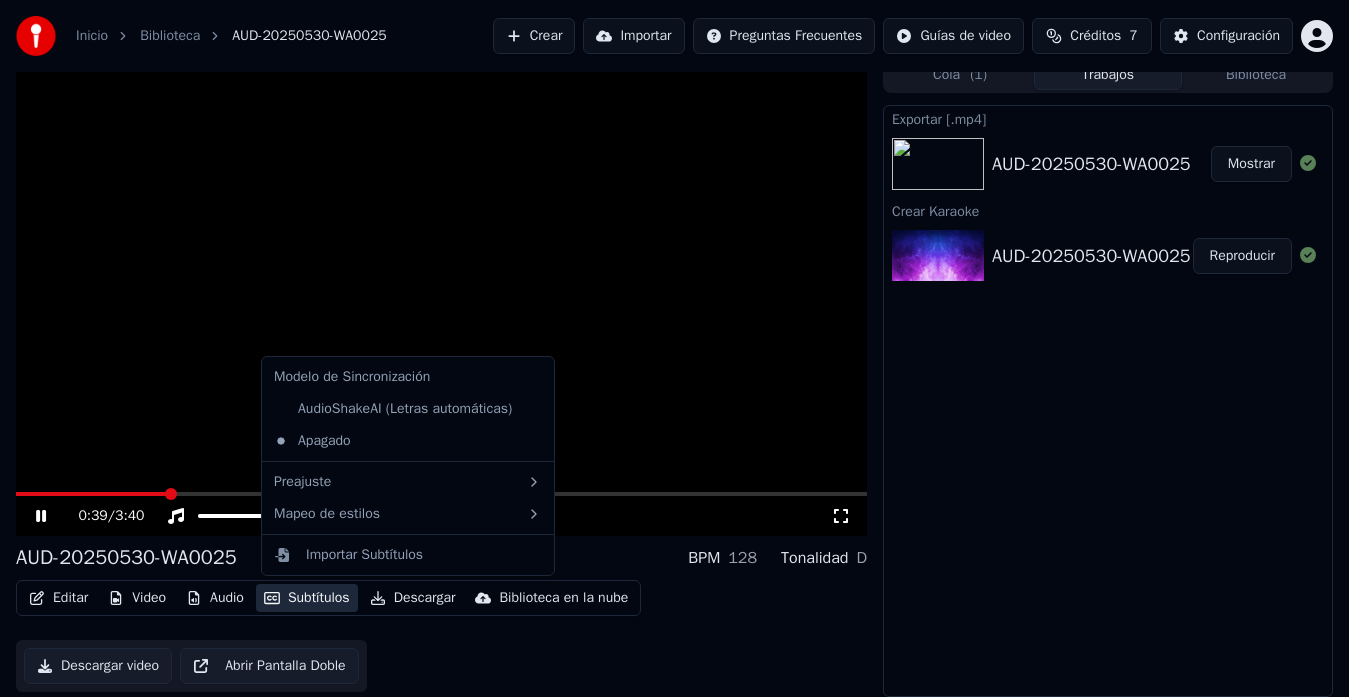 click on "Subtítulos" at bounding box center [307, 598] 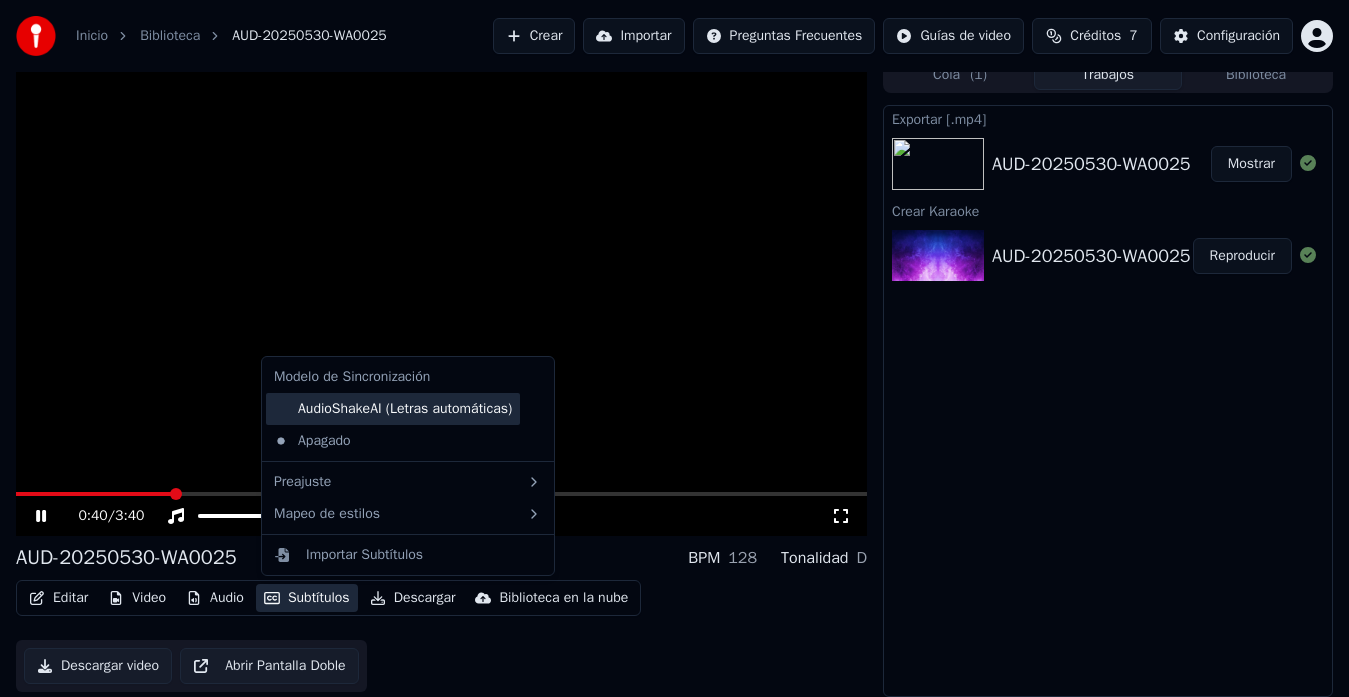 click on "AudioShakeAI (Letras automáticas)" at bounding box center [393, 409] 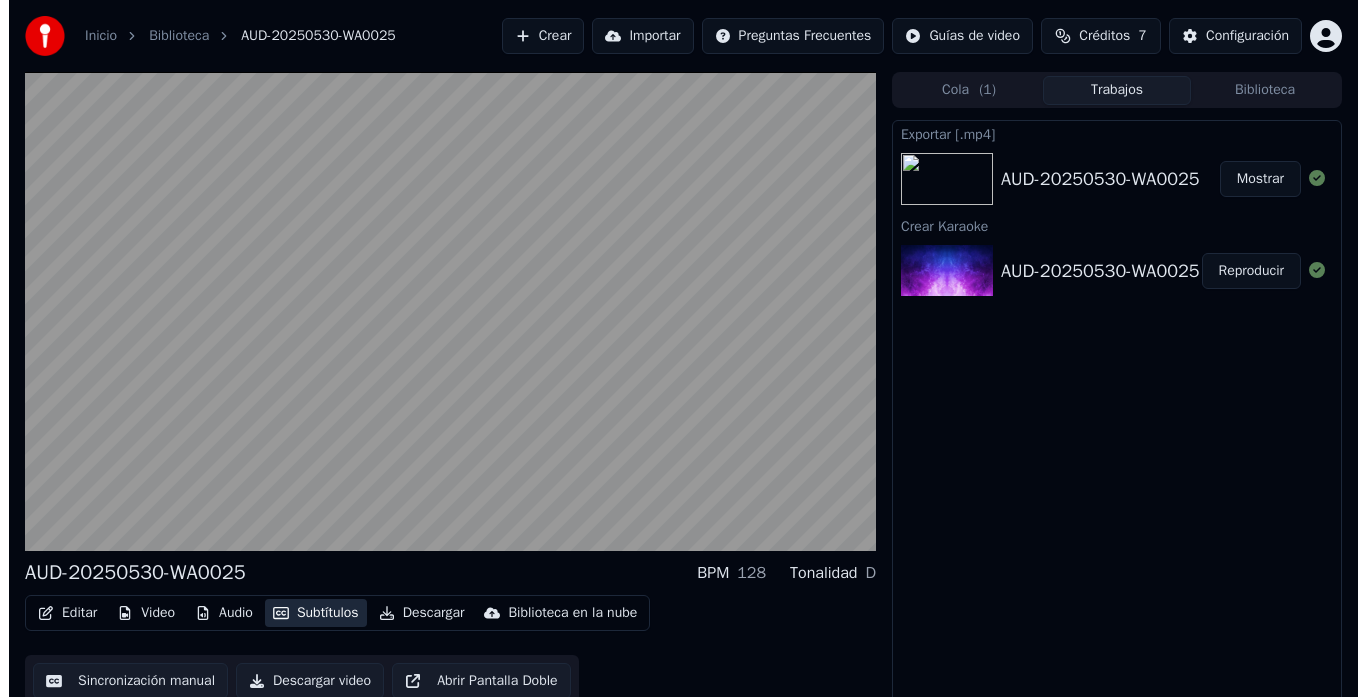 scroll, scrollTop: 15, scrollLeft: 0, axis: vertical 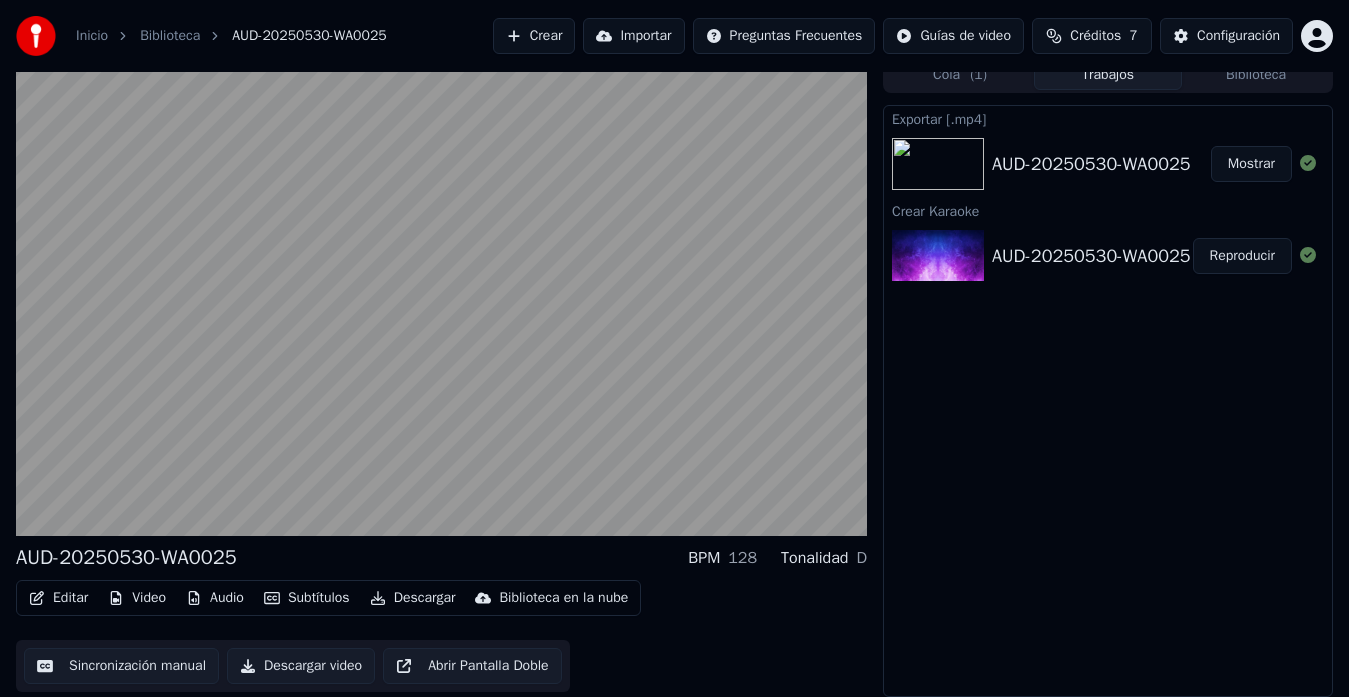 click on "Audio" at bounding box center (215, 598) 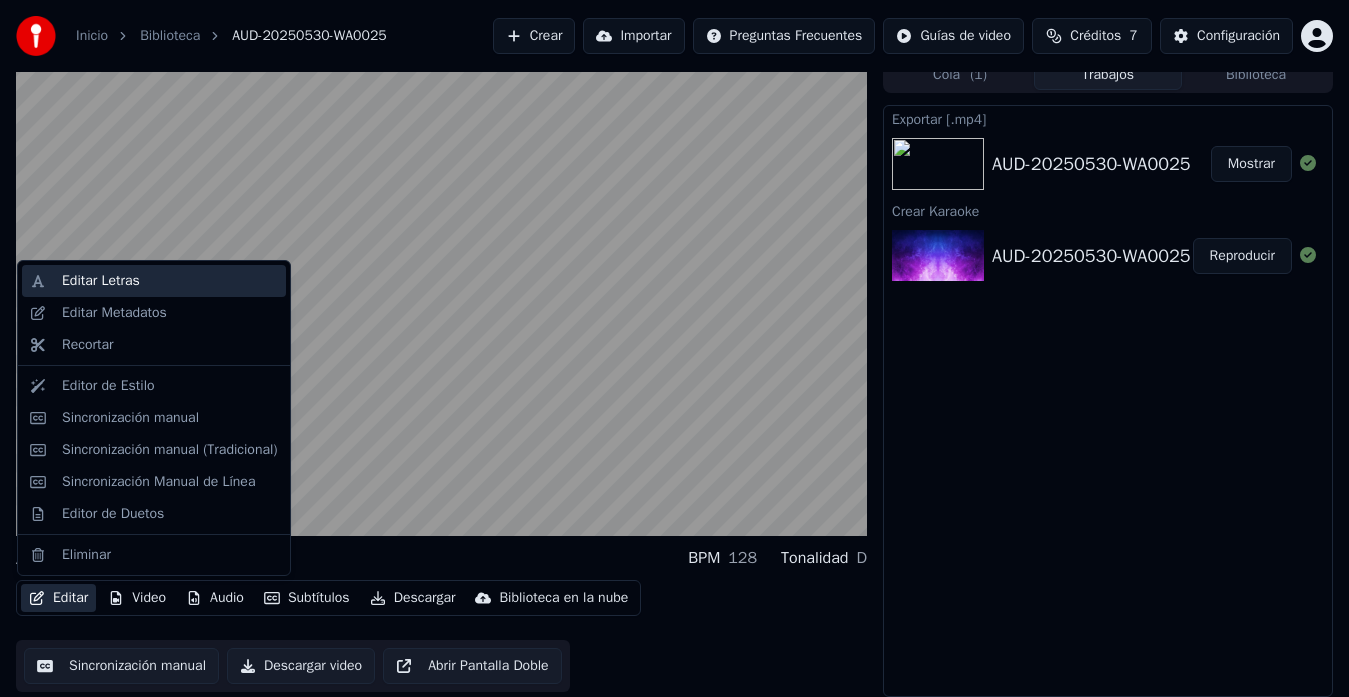 click on "Editar Letras" at bounding box center (170, 281) 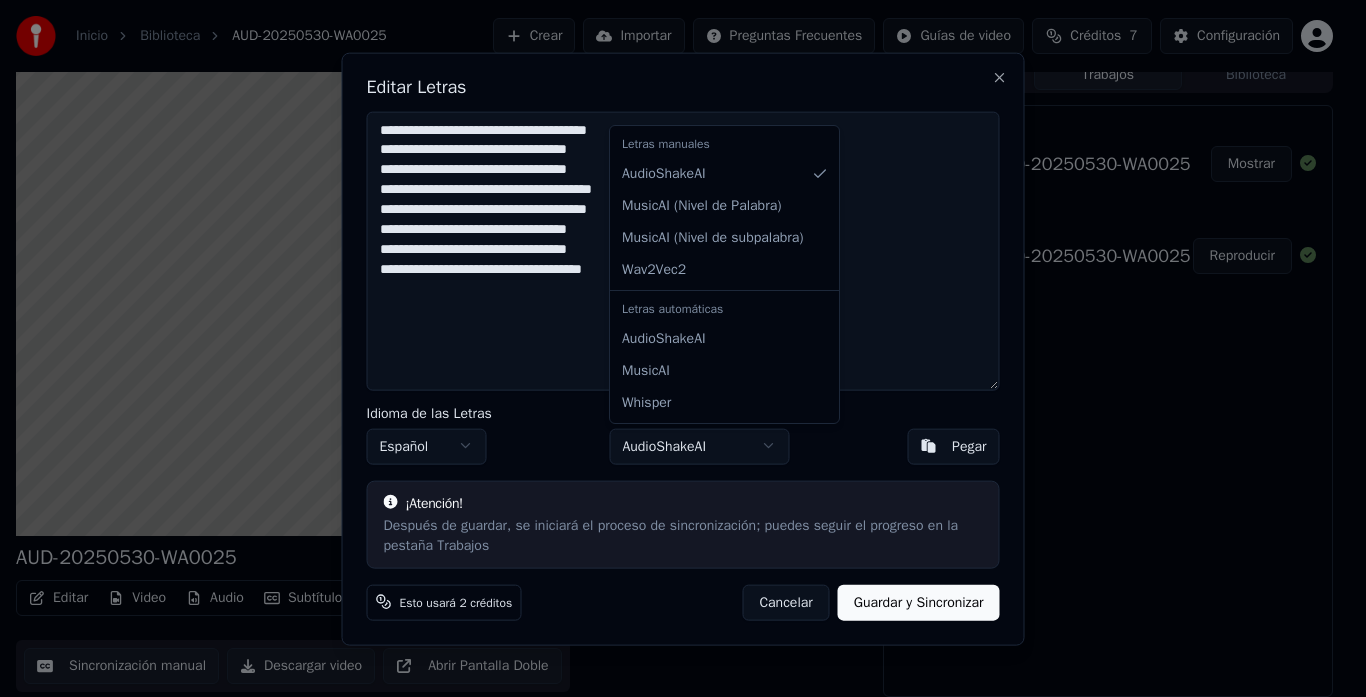 click on "**********" at bounding box center [674, 333] 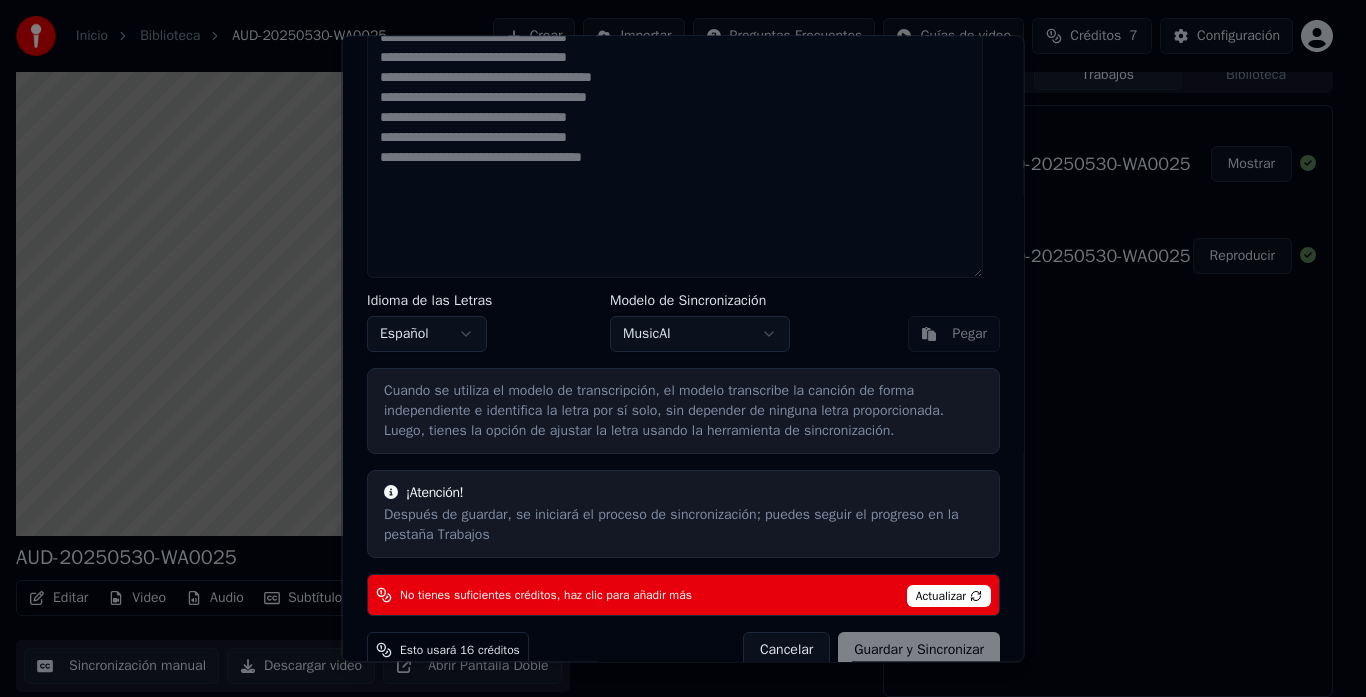 scroll, scrollTop: 125, scrollLeft: 0, axis: vertical 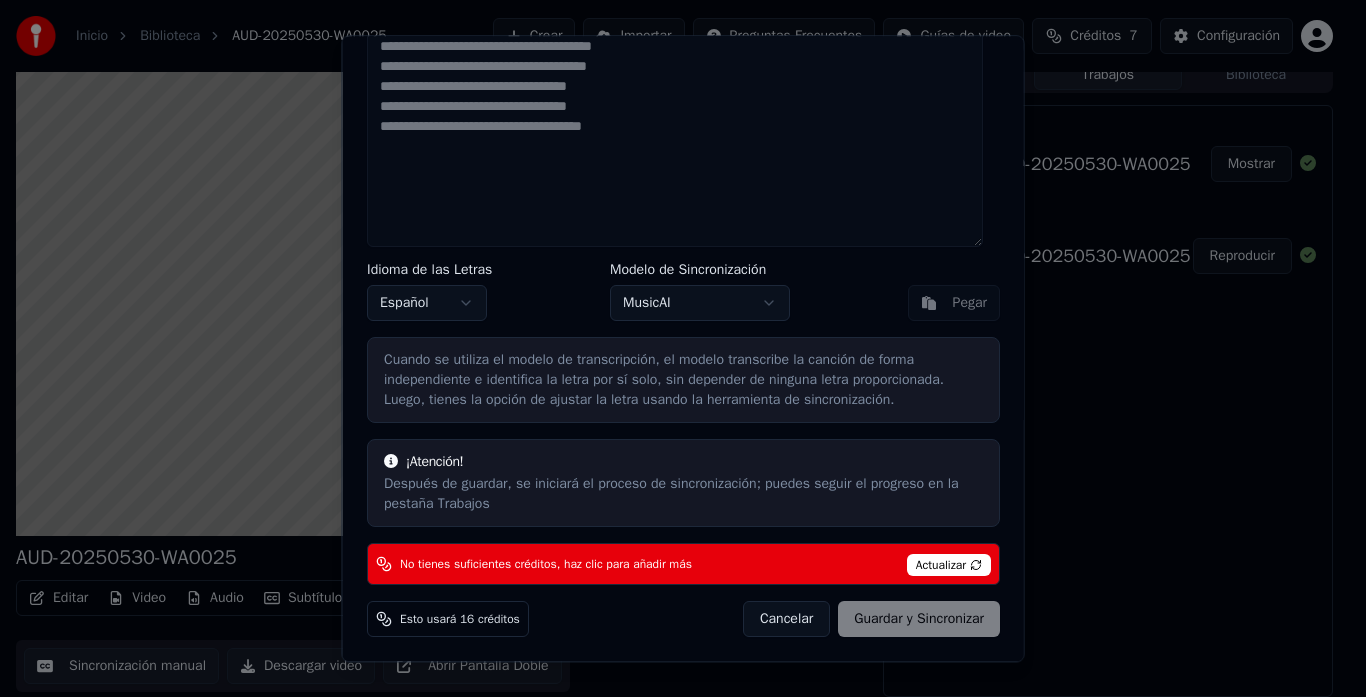 click on "Actualizar" at bounding box center (948, 566) 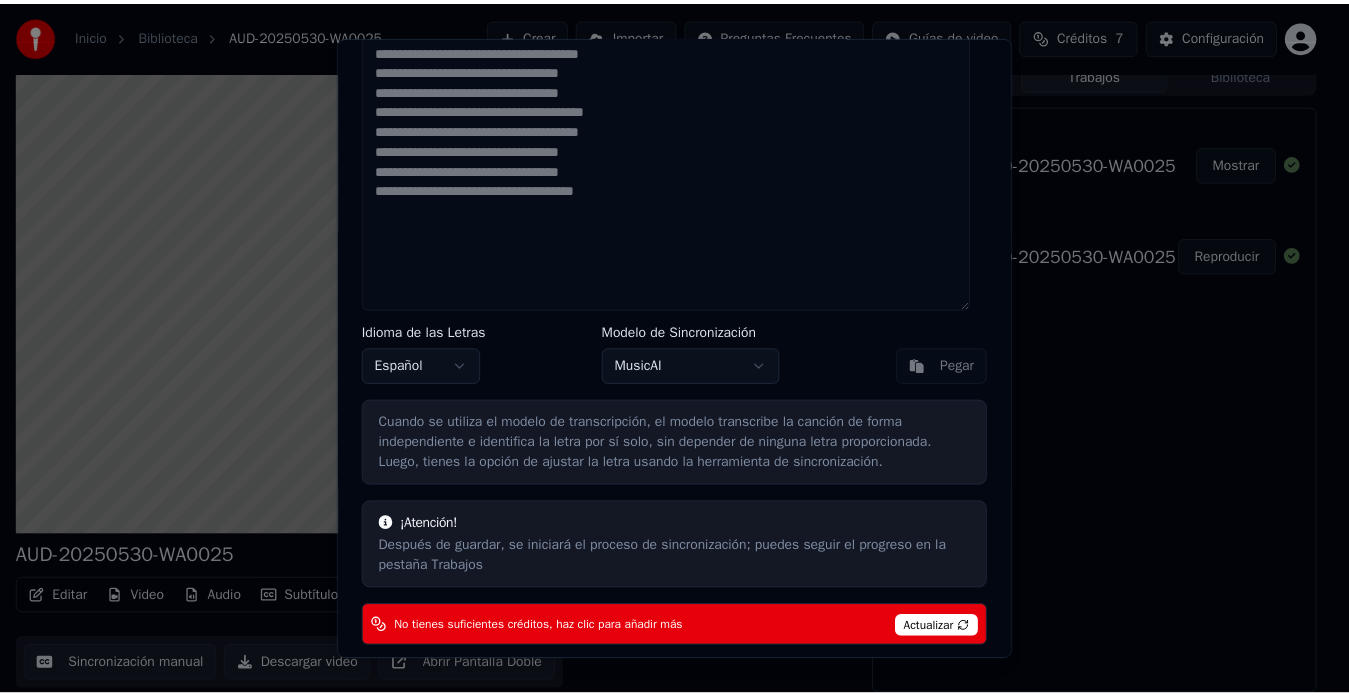 scroll, scrollTop: 0, scrollLeft: 0, axis: both 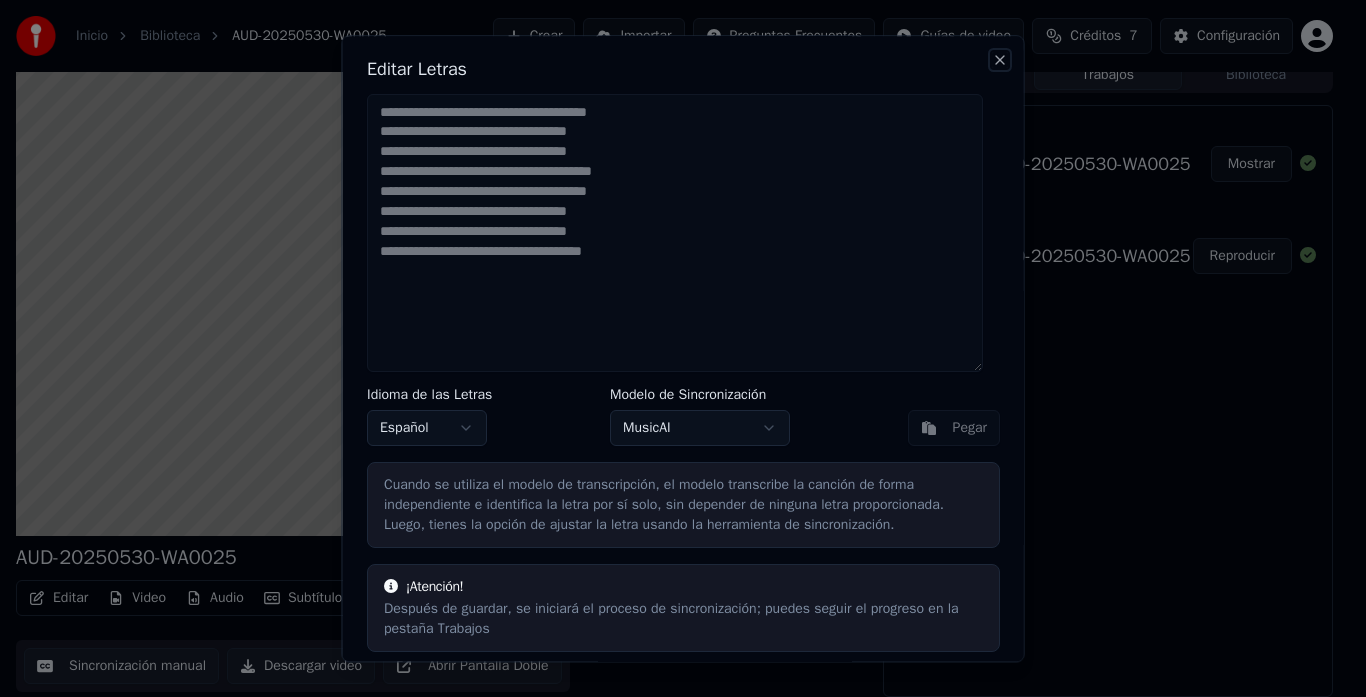 click on "Close" at bounding box center (1000, 60) 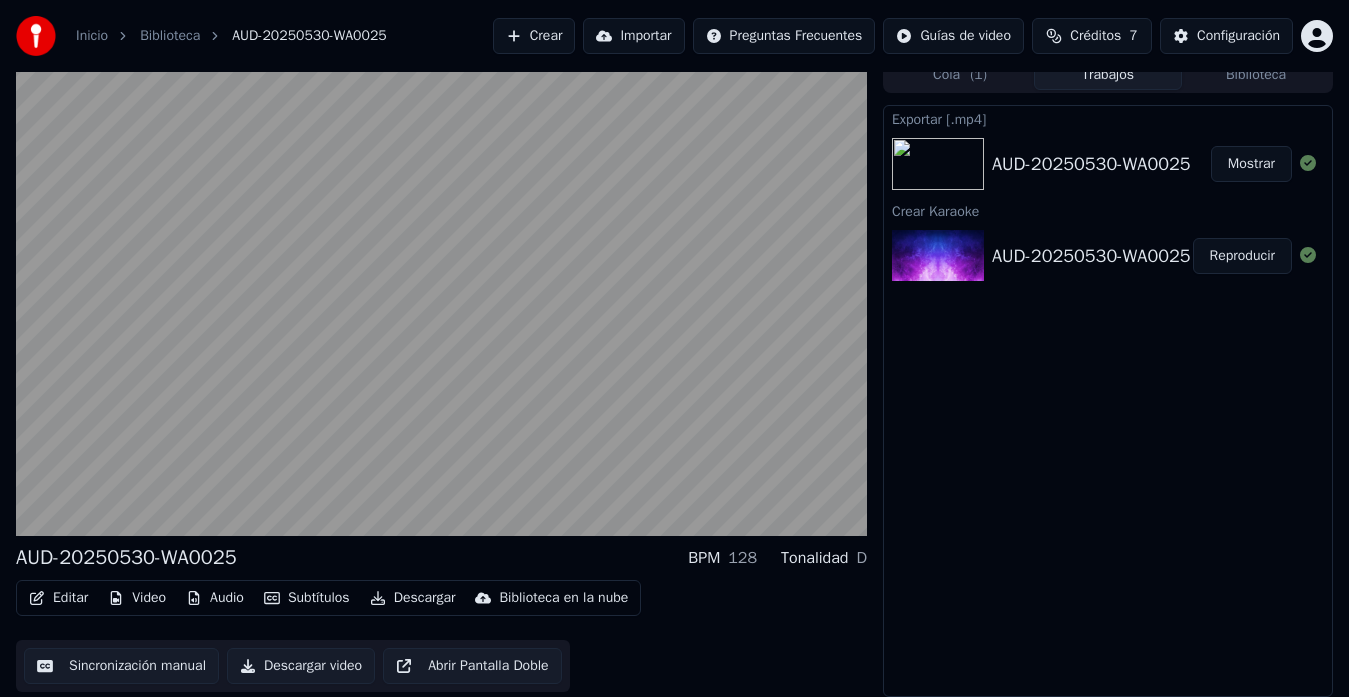 click on "Crear" at bounding box center [534, 36] 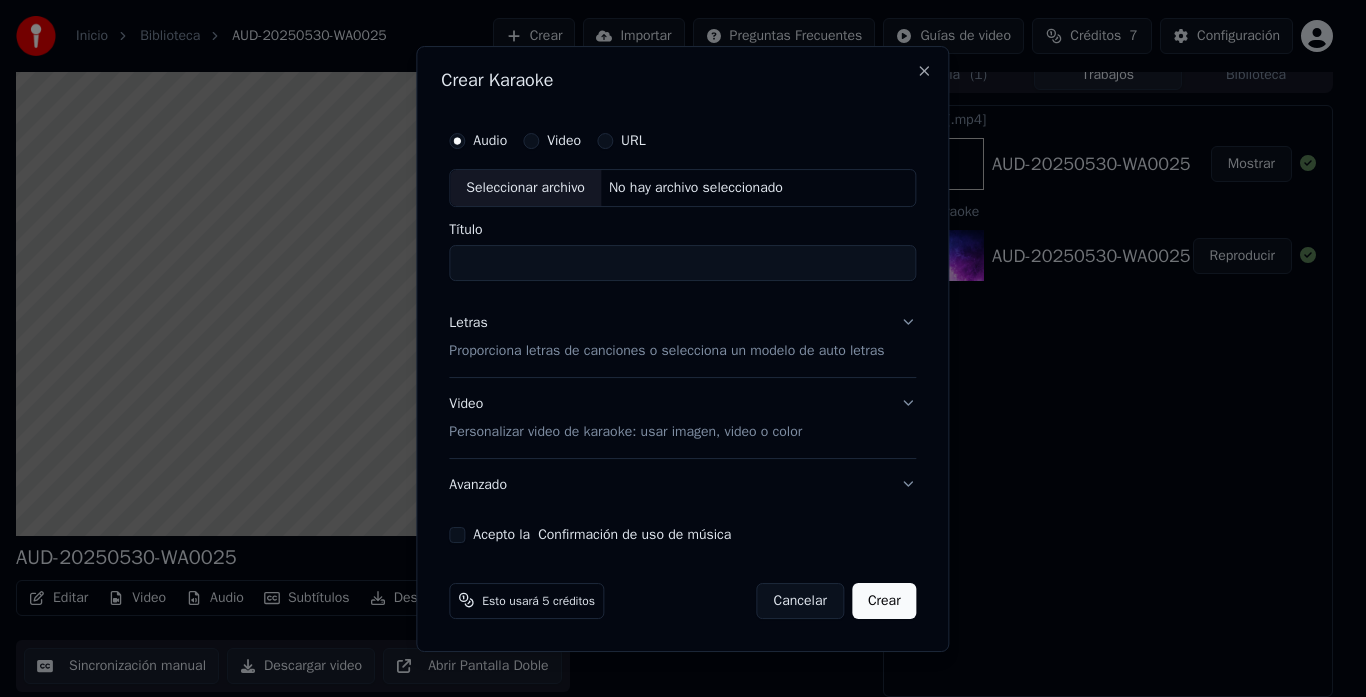 click on "Seleccionar archivo" at bounding box center (525, 188) 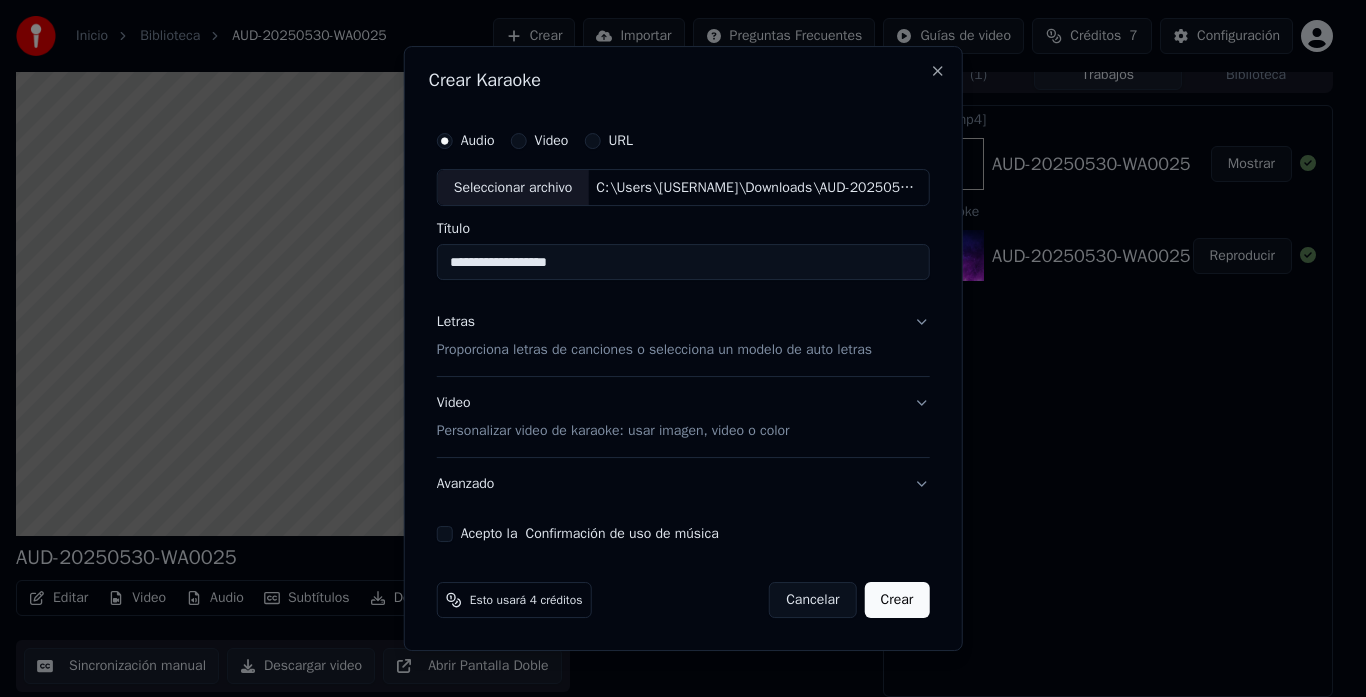 click on "**********" at bounding box center (683, 263) 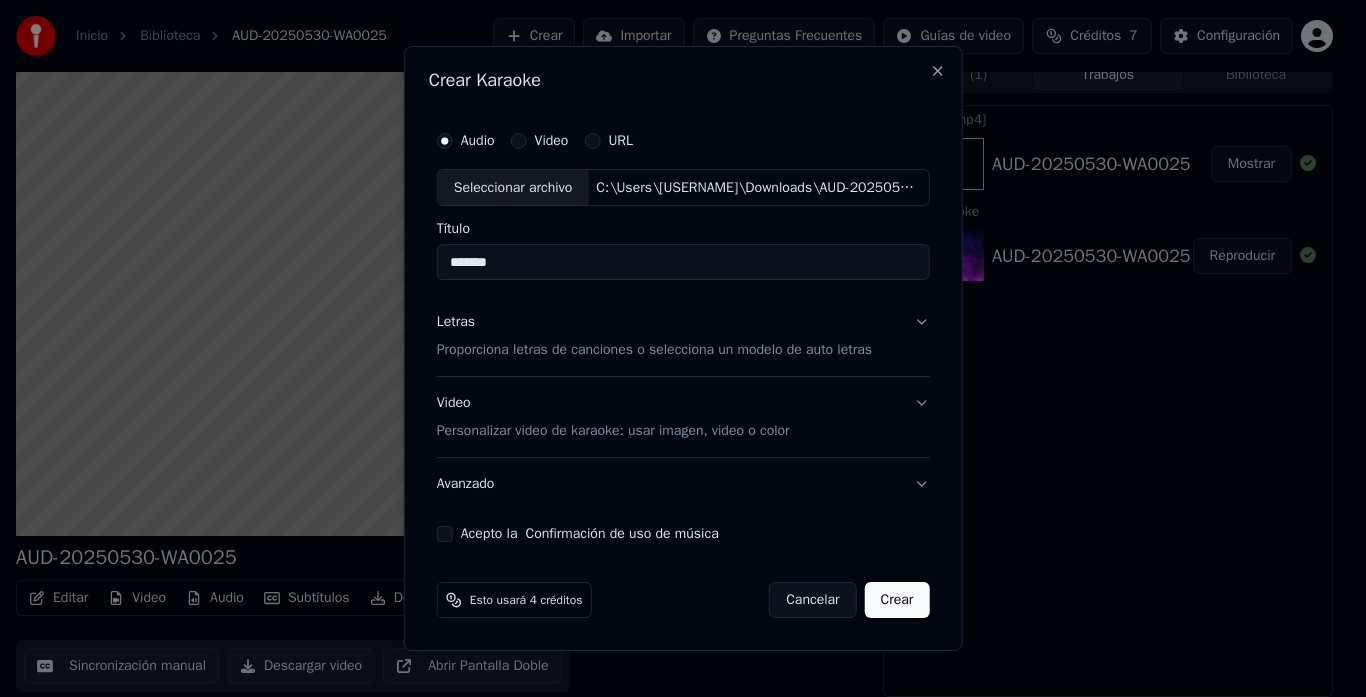 type on "*******" 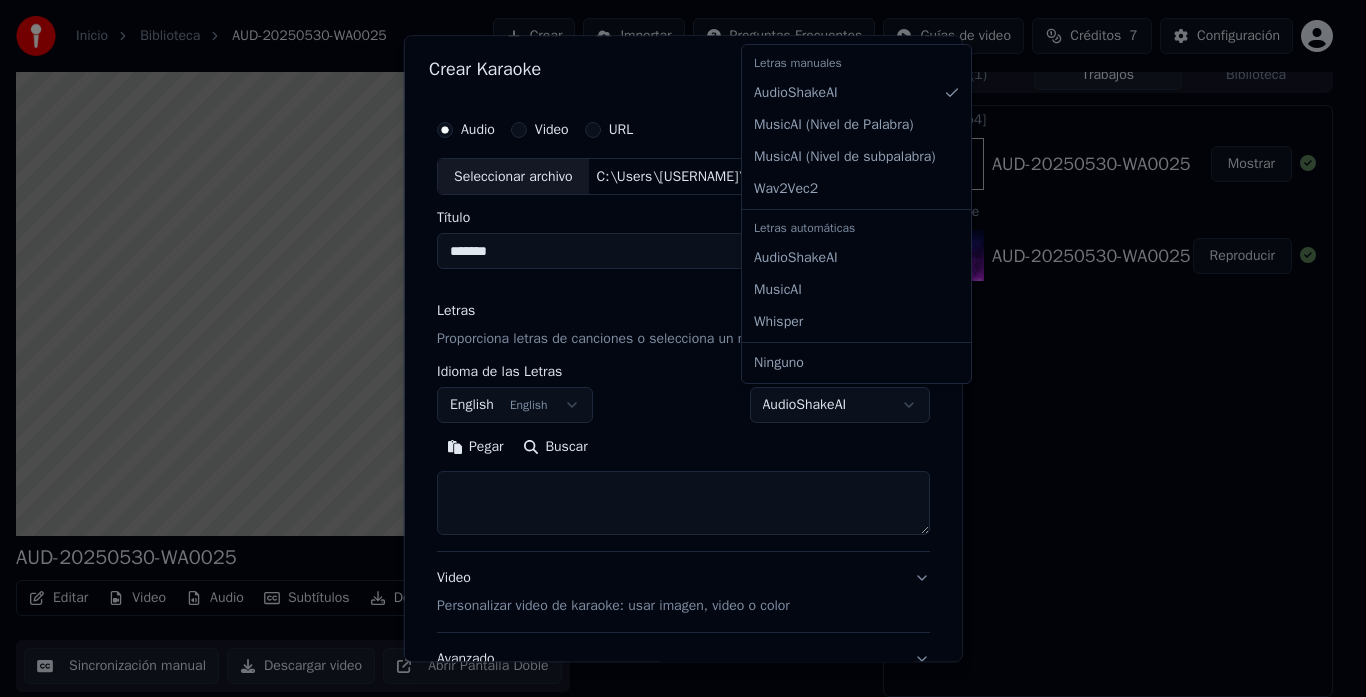 click on "**********" at bounding box center [674, 333] 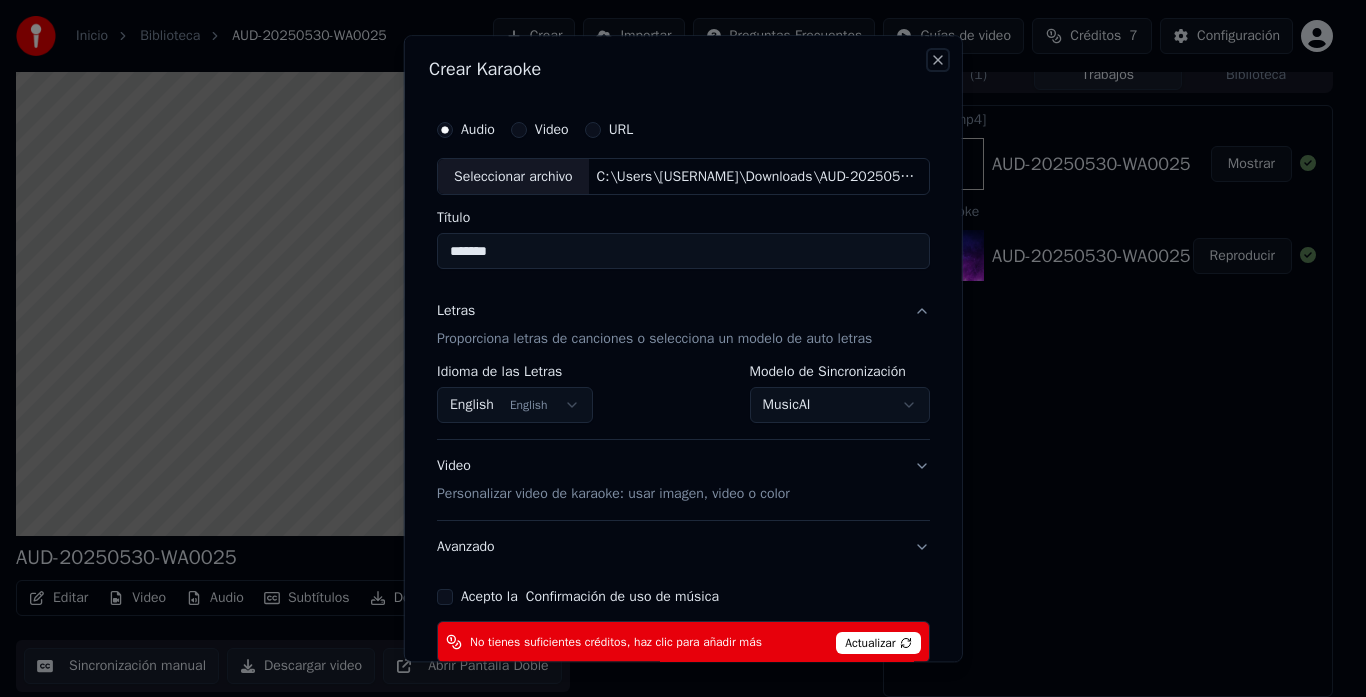 click on "Close" at bounding box center [937, 60] 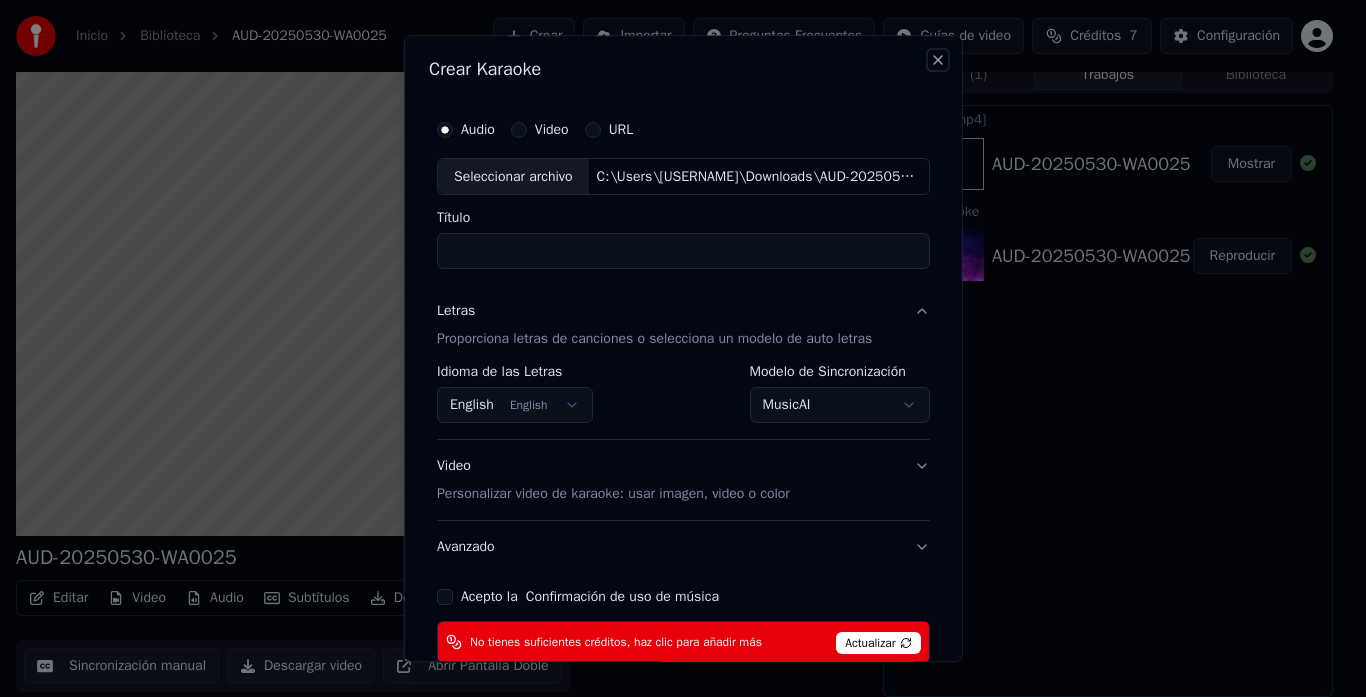 select 